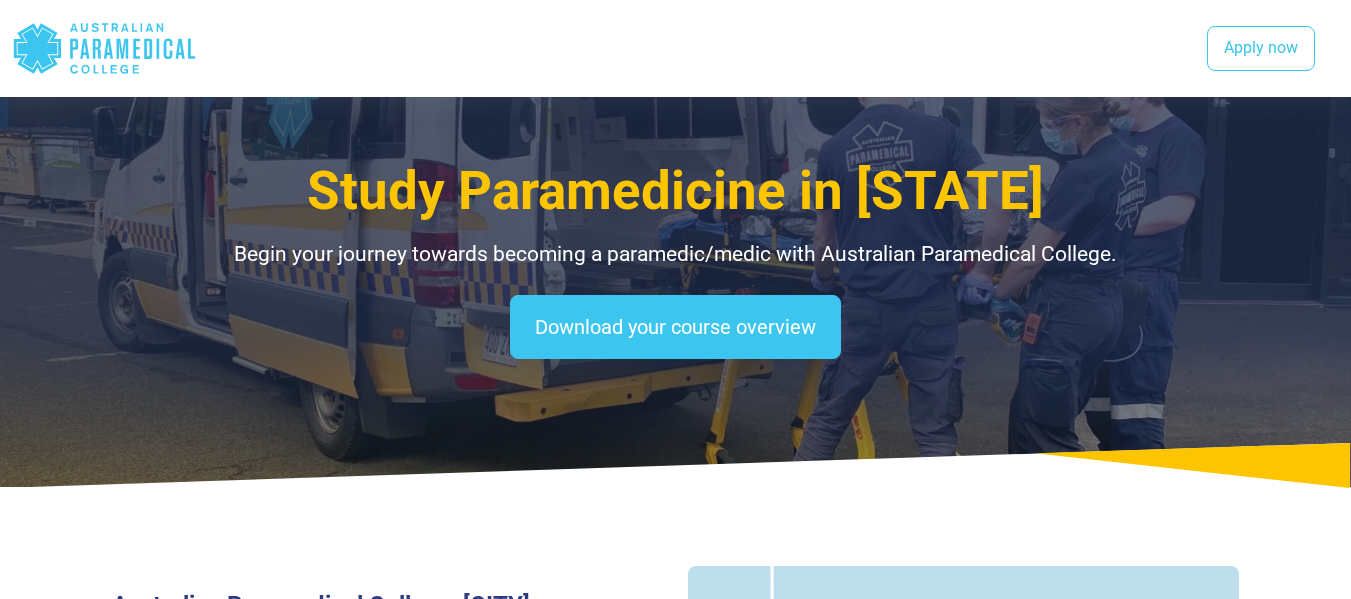 select on "**********" 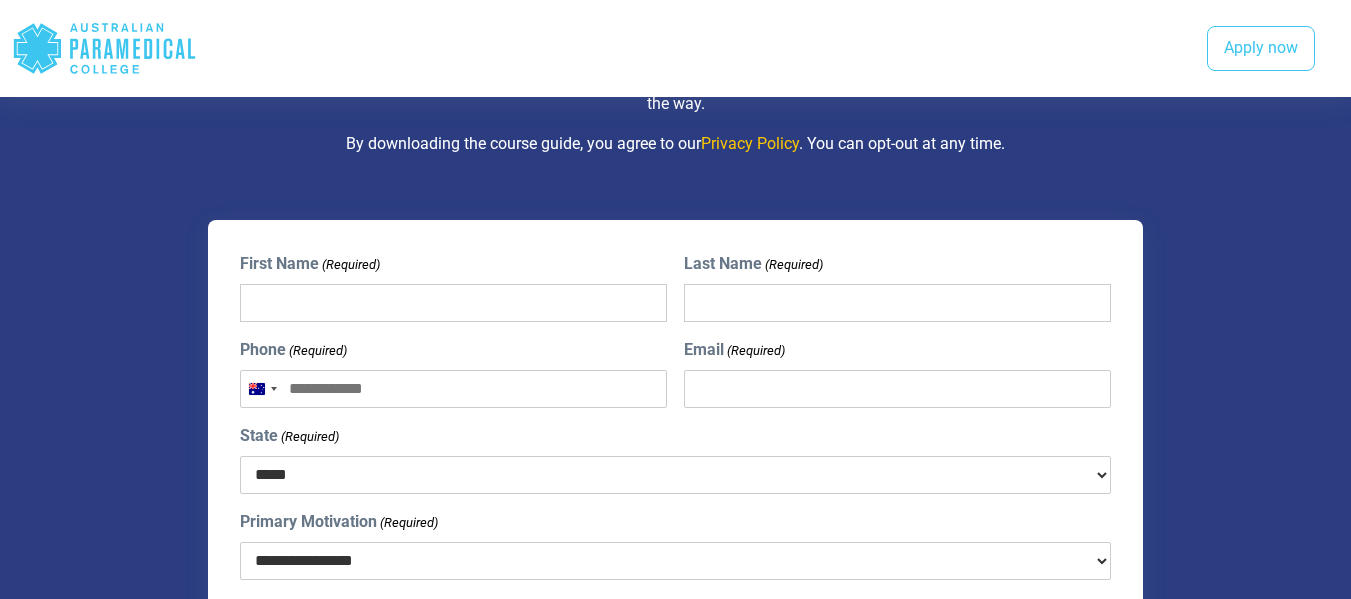 scroll, scrollTop: 0, scrollLeft: 0, axis: both 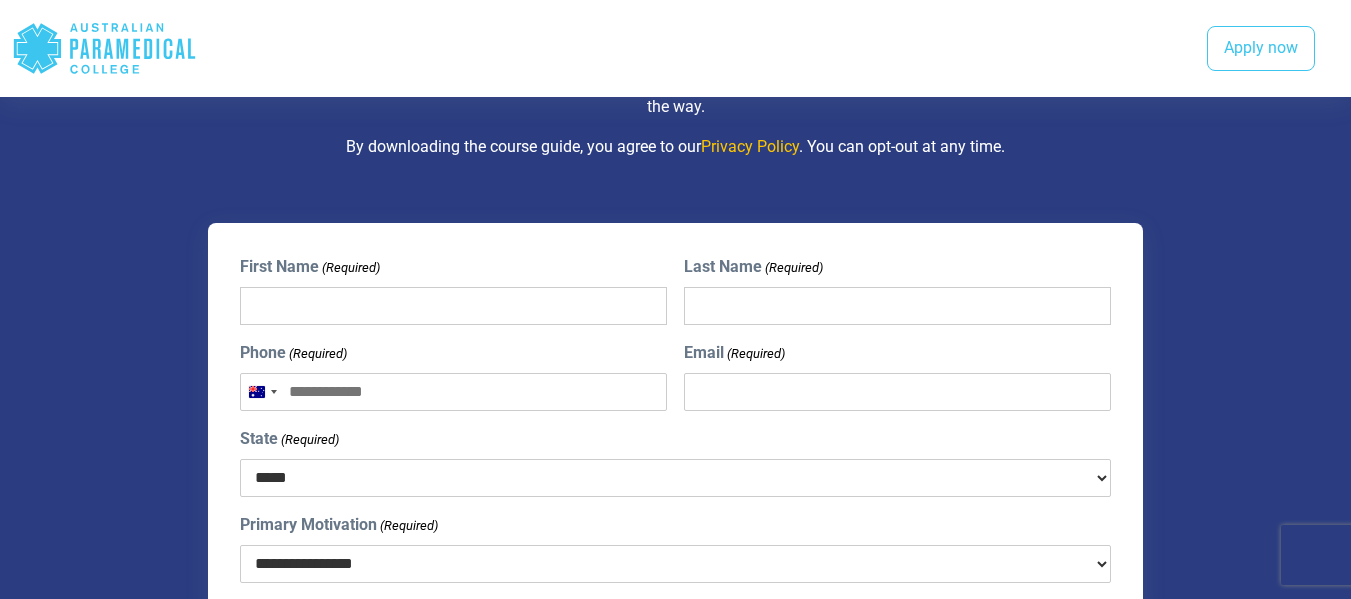 drag, startPoint x: 545, startPoint y: 318, endPoint x: 551, endPoint y: 333, distance: 16.155495 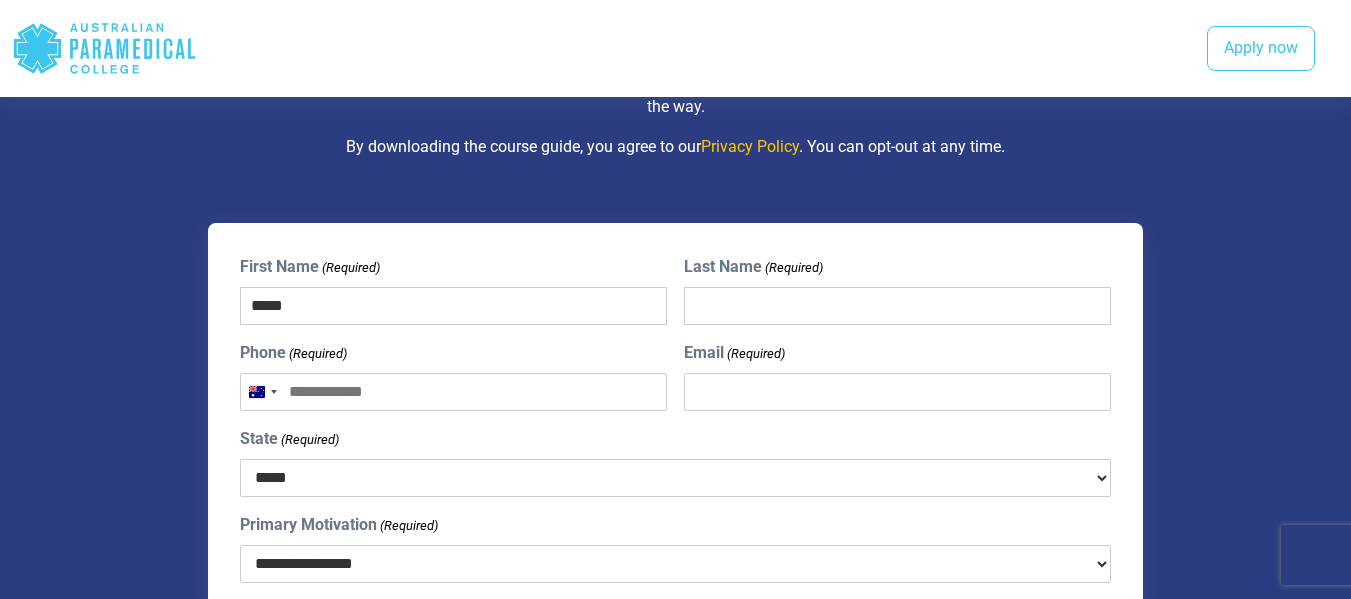 type on "*****" 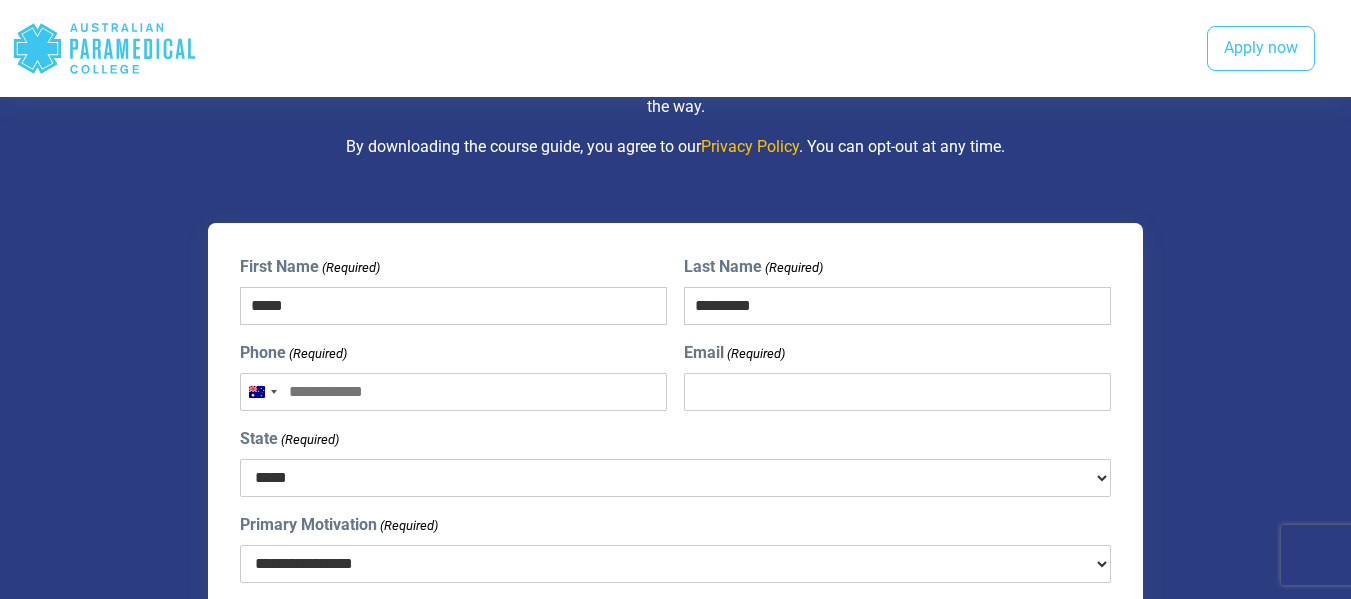 type on "*********" 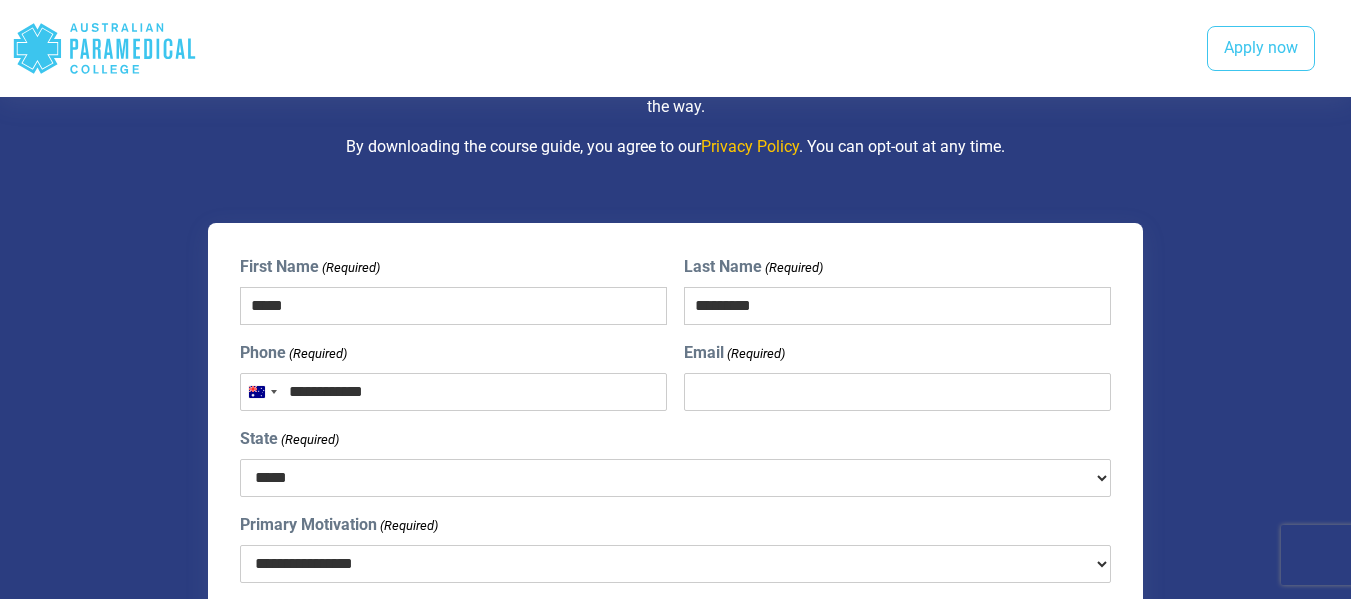 type on "**********" 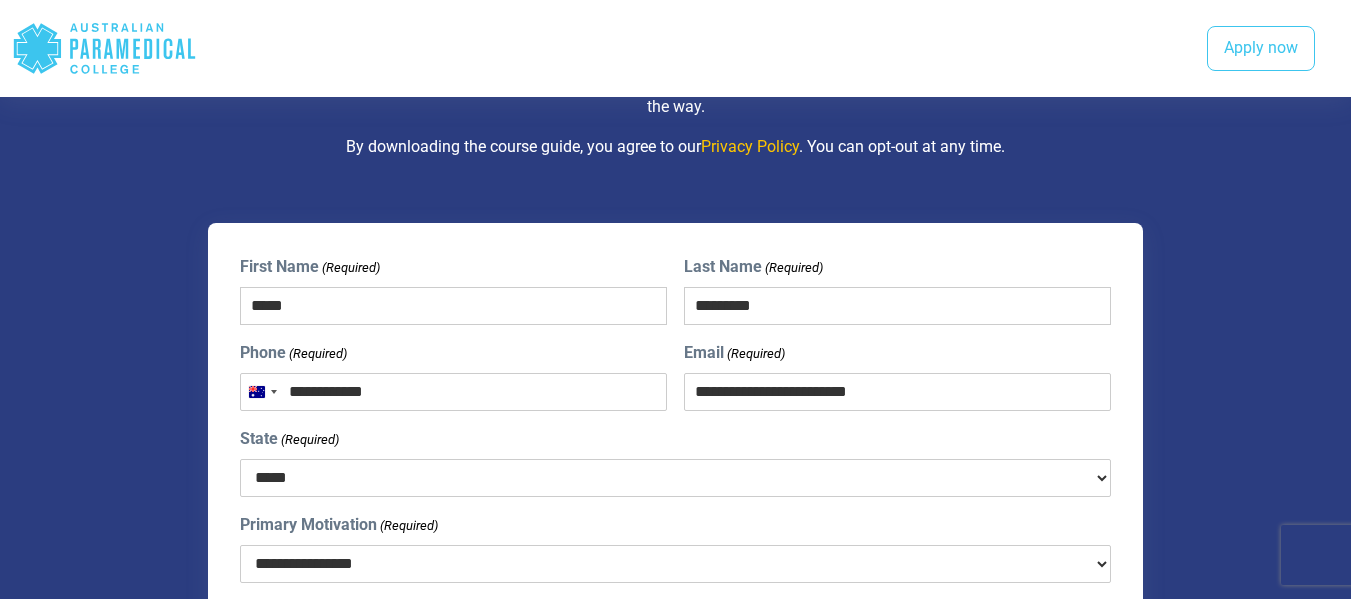 type on "**********" 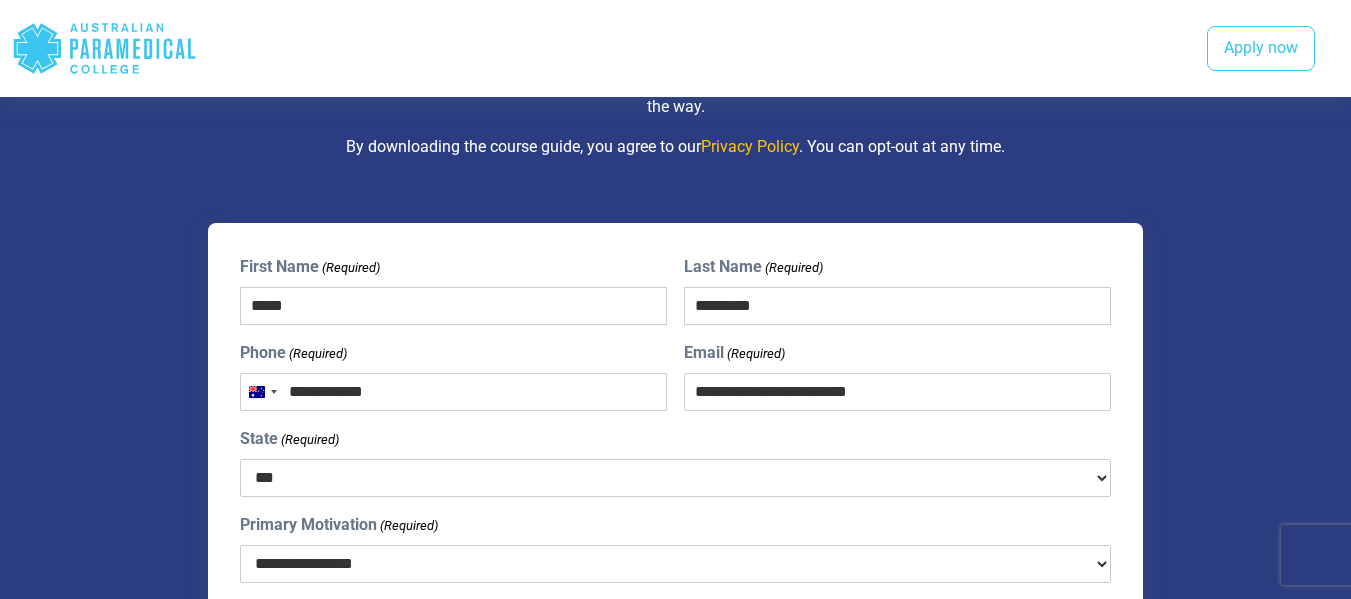 click on "***** *** *** *** ** ** *** ** ***" at bounding box center (676, 478) 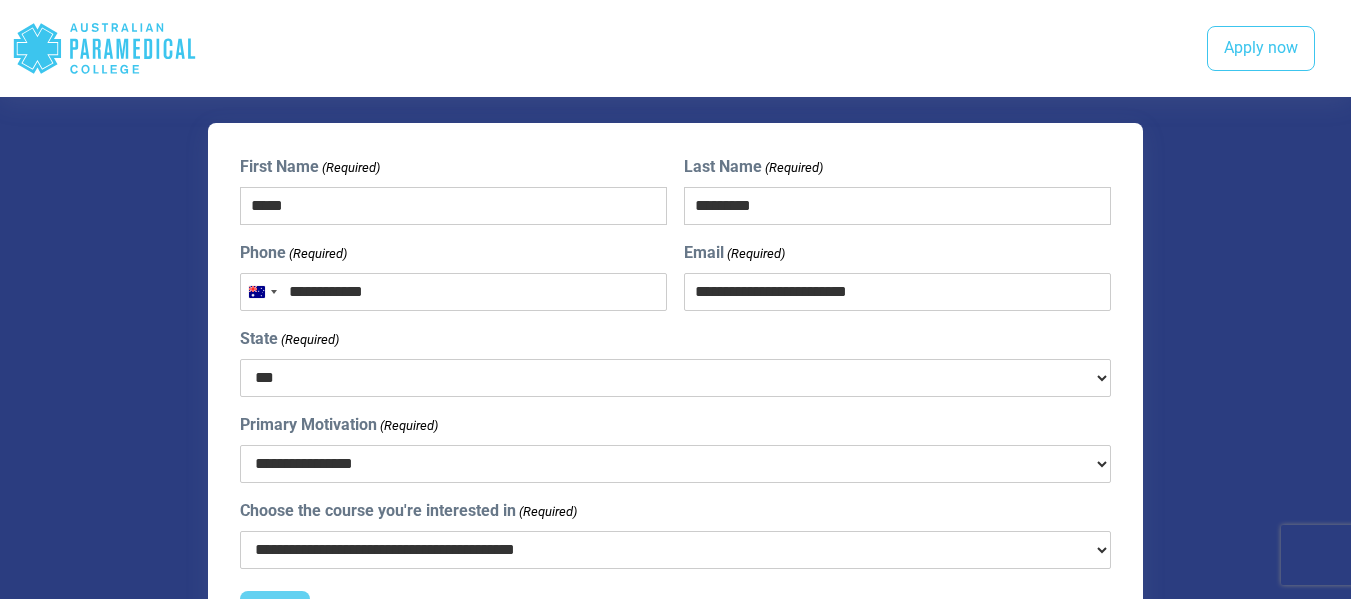 scroll, scrollTop: 2171, scrollLeft: 0, axis: vertical 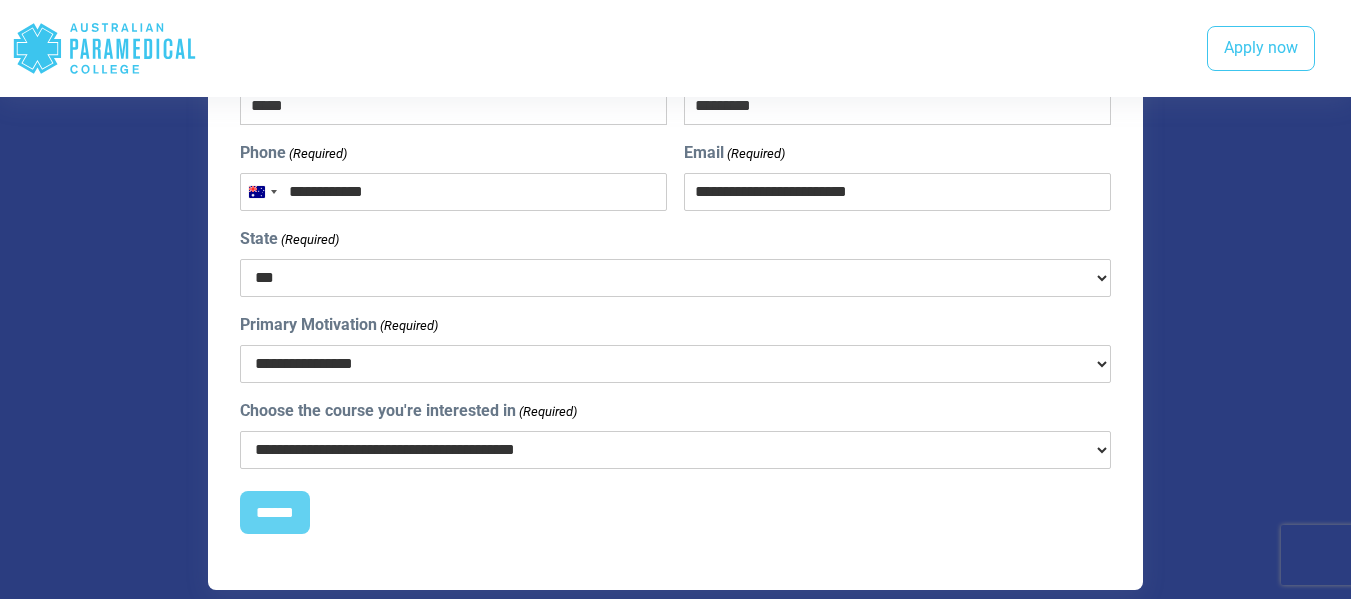 click on "**********" at bounding box center [676, 364] 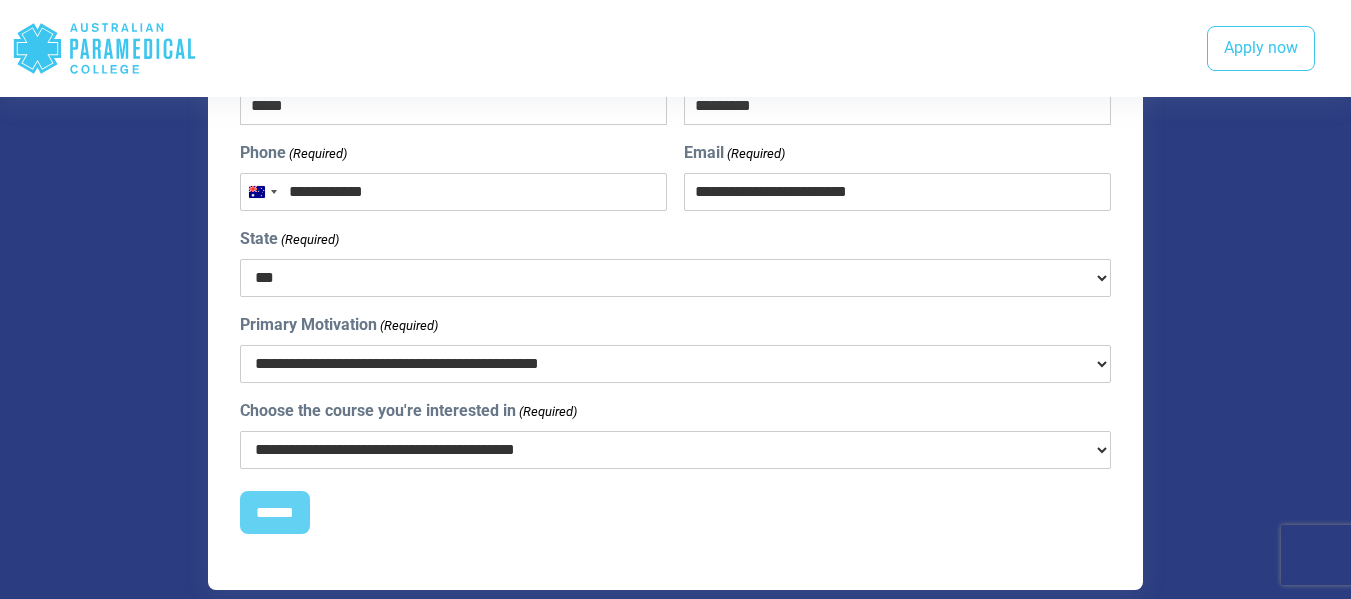 click on "**********" at bounding box center (676, 364) 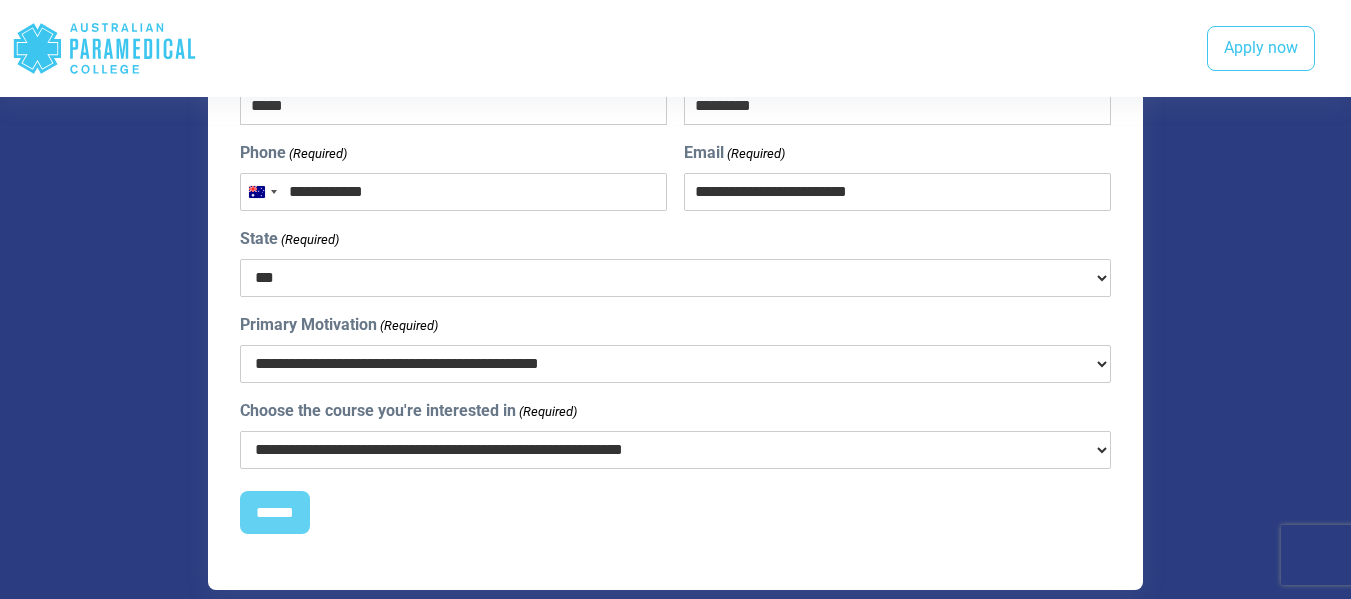 click on "**********" at bounding box center (676, 450) 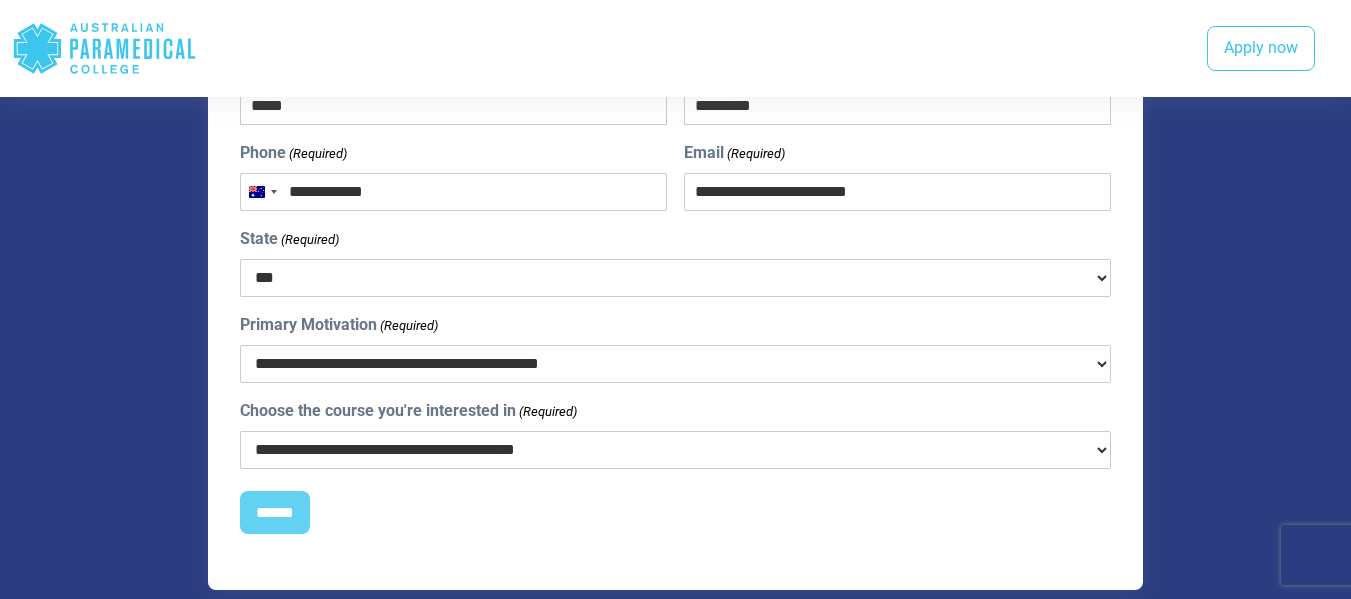 click on "**********" at bounding box center [676, 450] 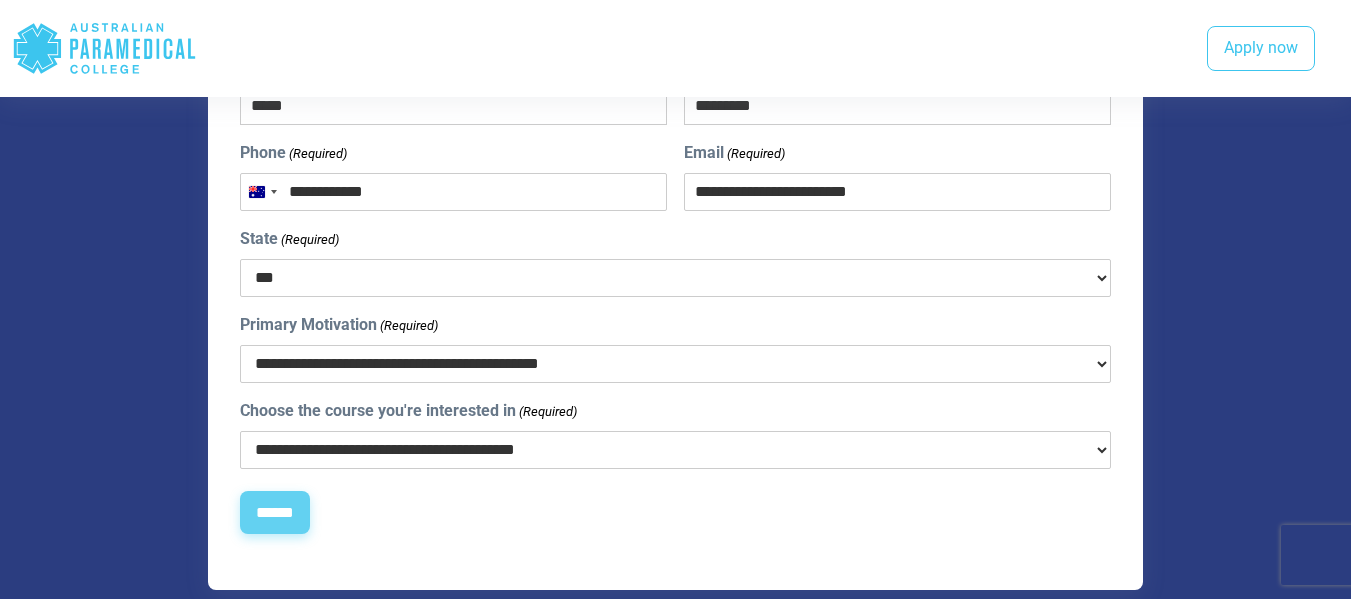 click on "******" at bounding box center [275, 513] 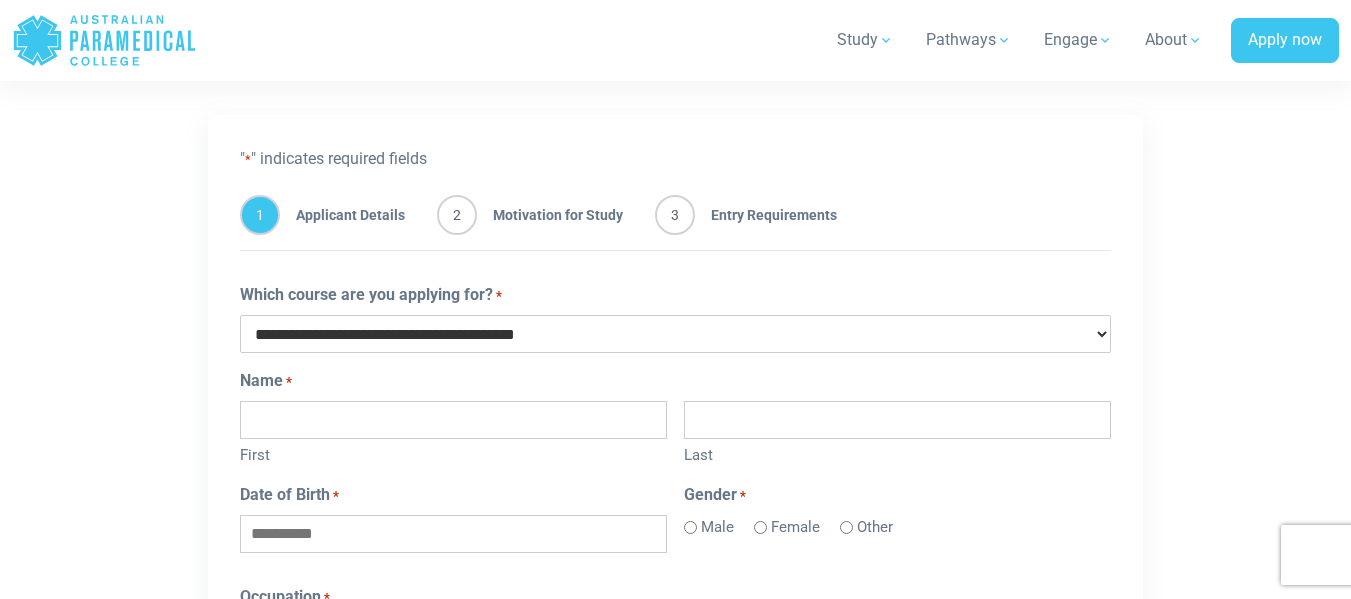 scroll, scrollTop: 1130, scrollLeft: 0, axis: vertical 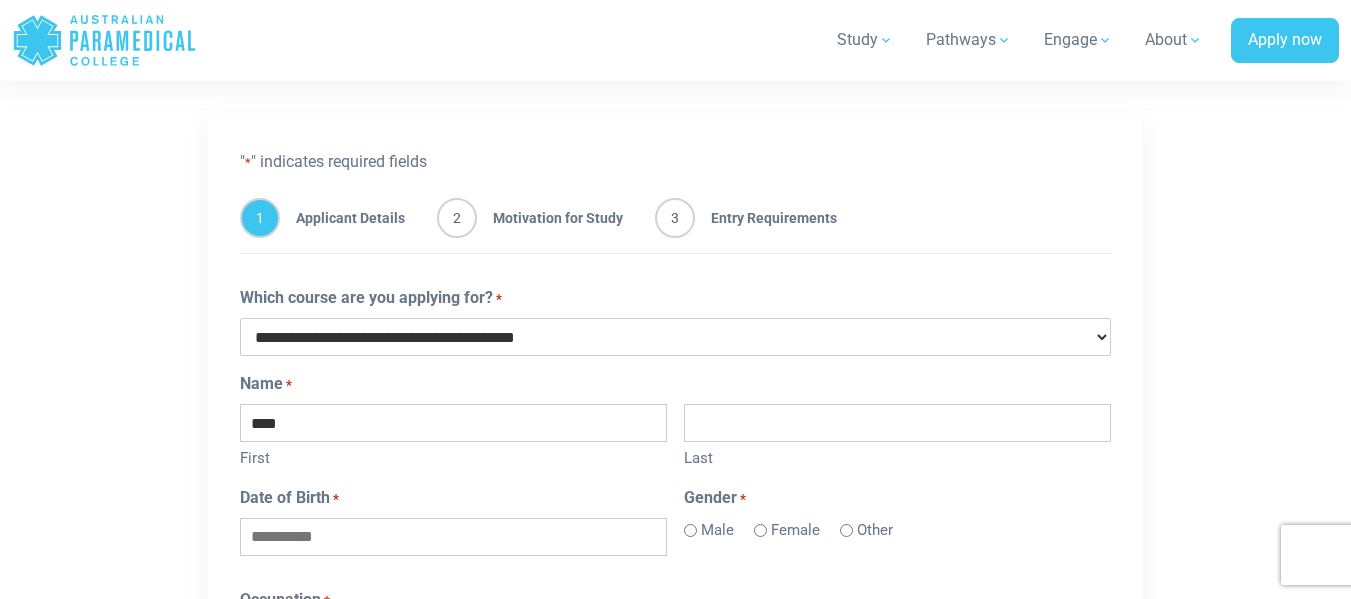 type on "****" 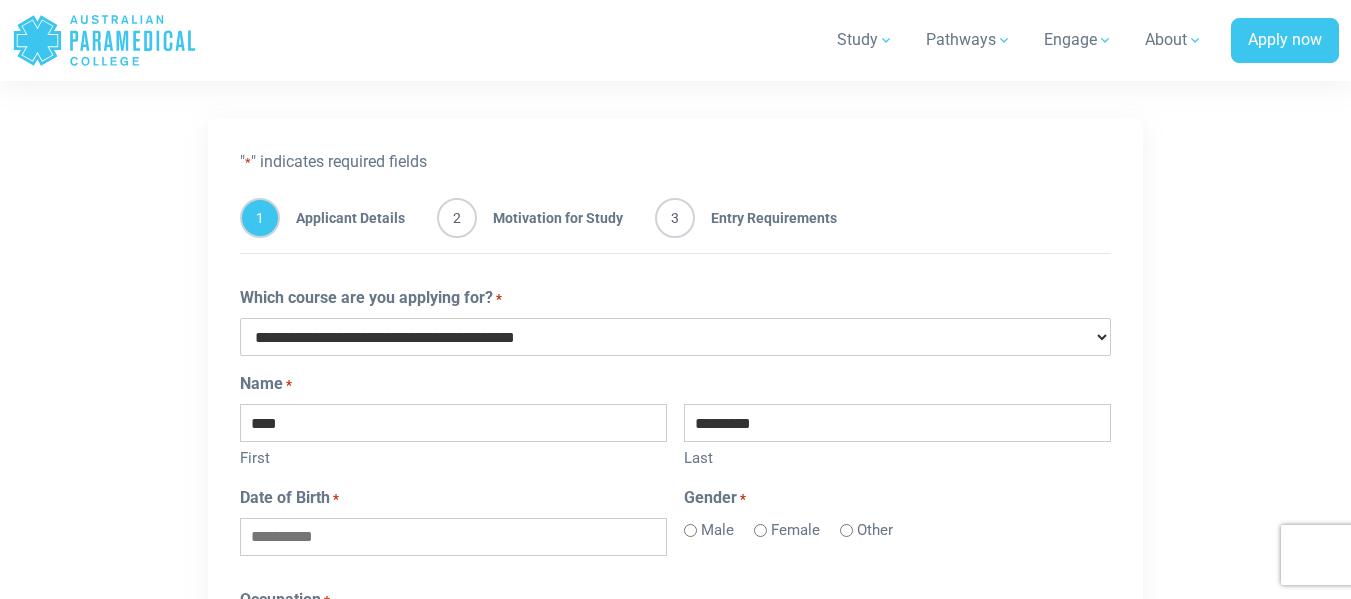 type on "*********" 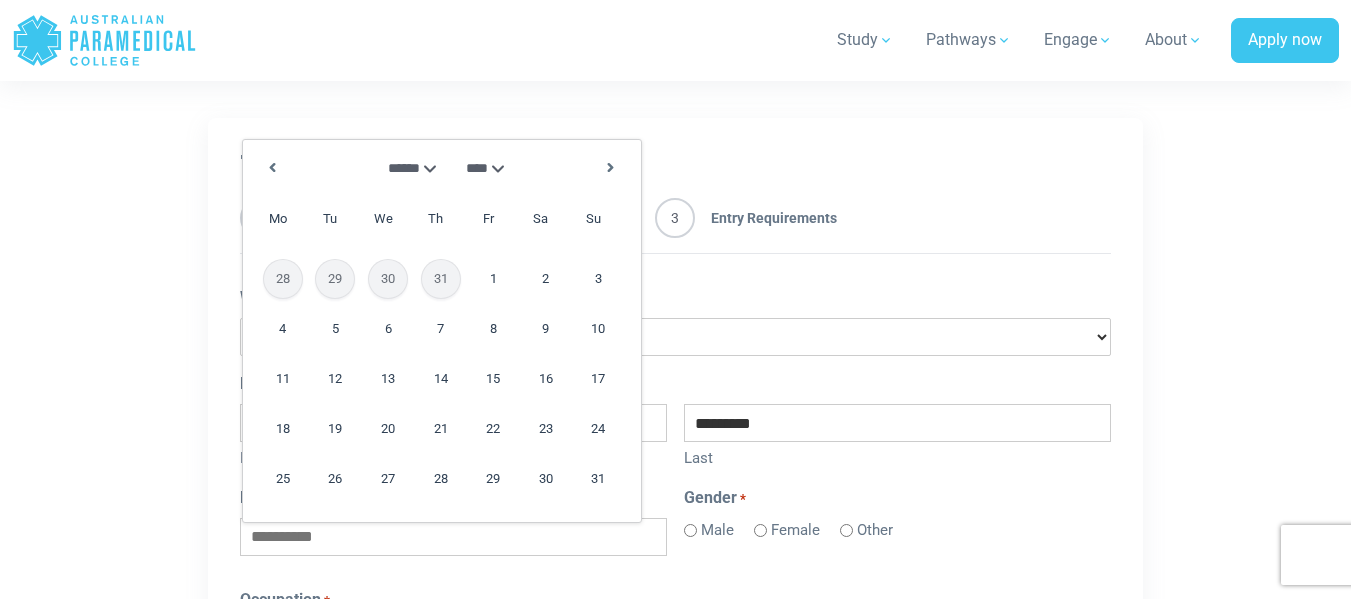 click on "**** **** **** **** **** **** **** **** **** **** **** **** **** **** **** **** **** **** **** **** **** **** **** **** **** **** **** **** **** **** **** **** **** **** **** **** **** **** **** **** **** **** **** **** **** **** **** **** **** **** **** **** **** **** **** **** **** **** **** **** **** **** **** **** **** **** **** **** **** **** **** **** **** **** **** **** **** **** **** **** **** **** **** **** **** **** **** **** **** **** **** **** **** **** **** **** **** **** **** **** **** **** **** **** **** **** **** **** **** **** **** **** **** **** **** **** ****" at bounding box center (488, 168) 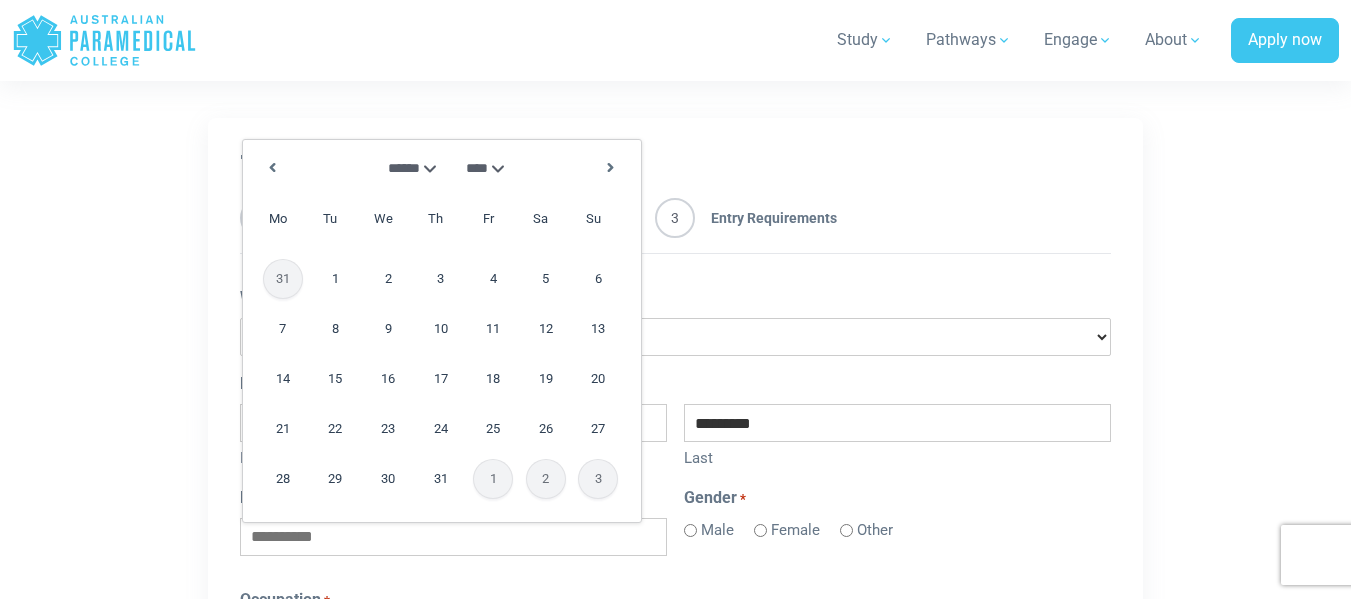 click on "******* ******** ***** ***** *** **** **** ****** ********* ******* ******** ********" at bounding box center [407, 168] 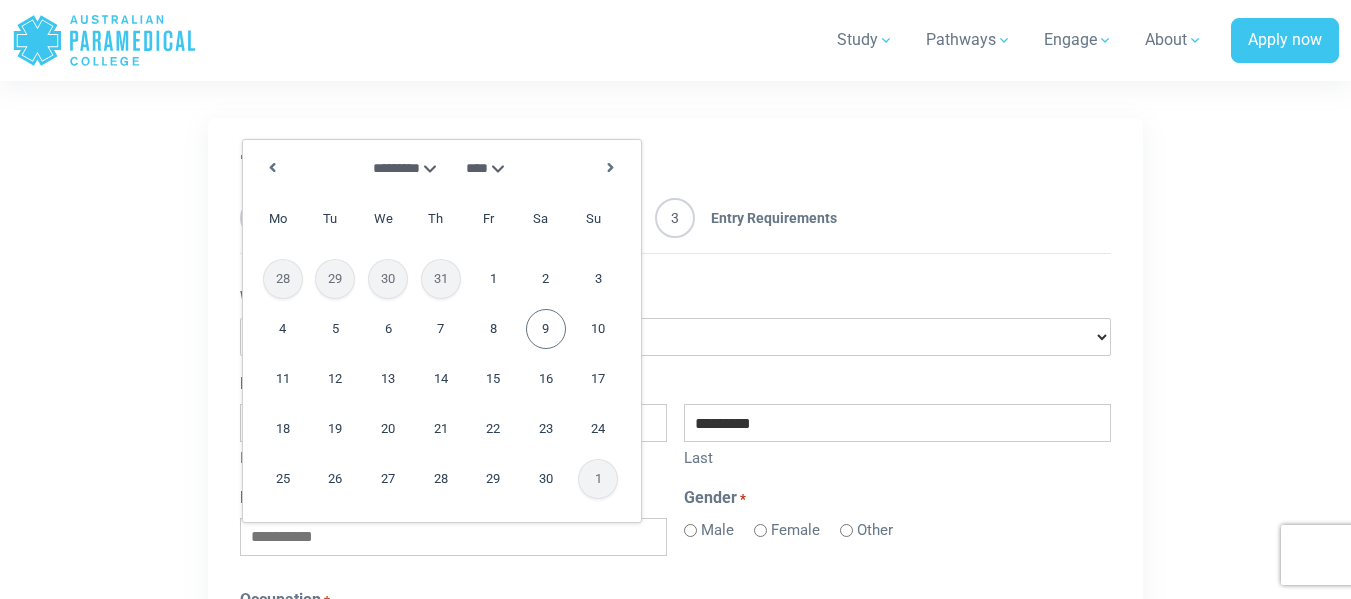 click on "9" at bounding box center [546, 329] 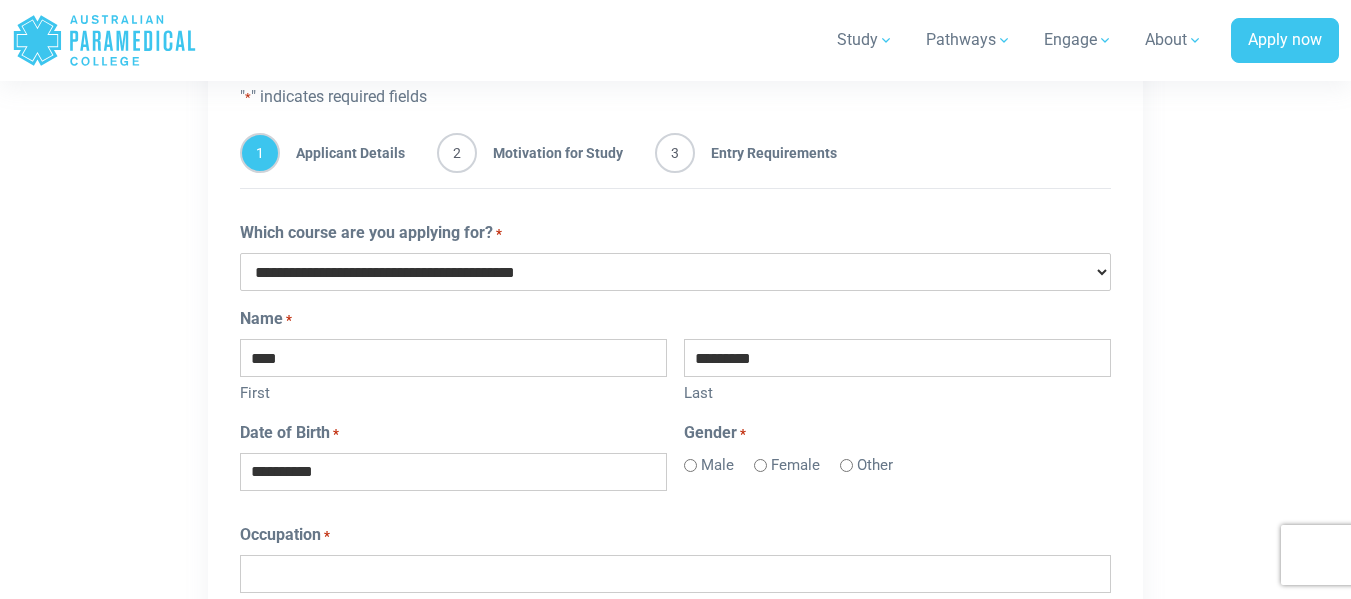 scroll, scrollTop: 1227, scrollLeft: 0, axis: vertical 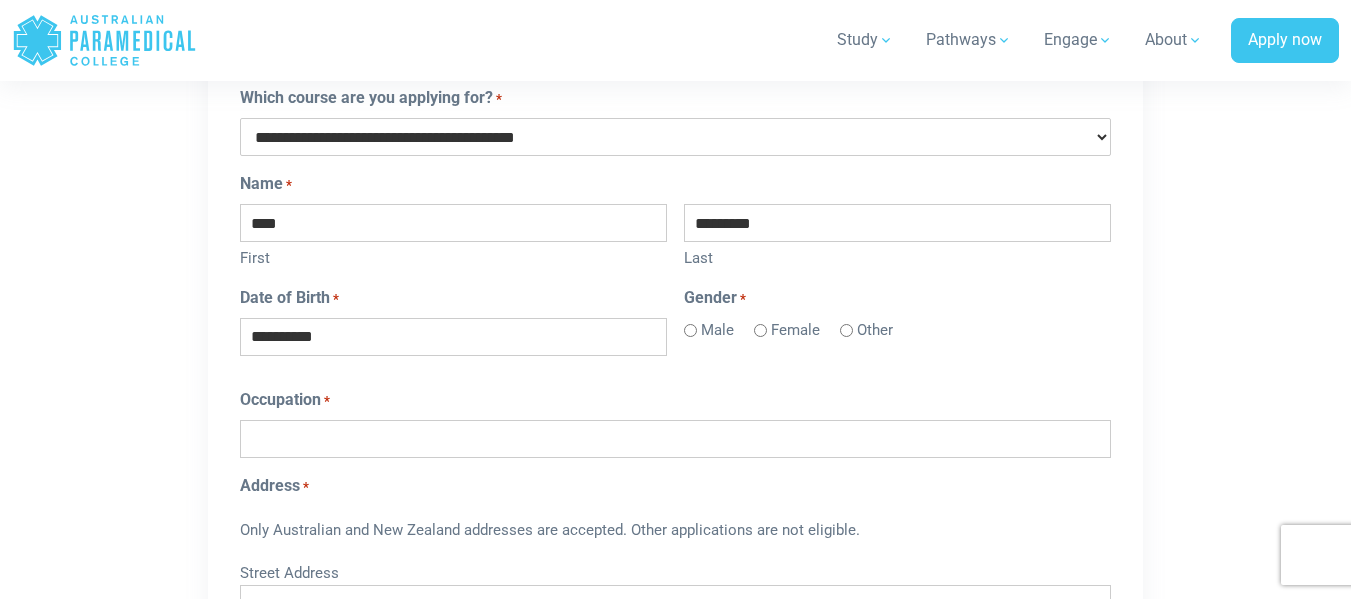 click on "Occupation *" at bounding box center (676, 439) 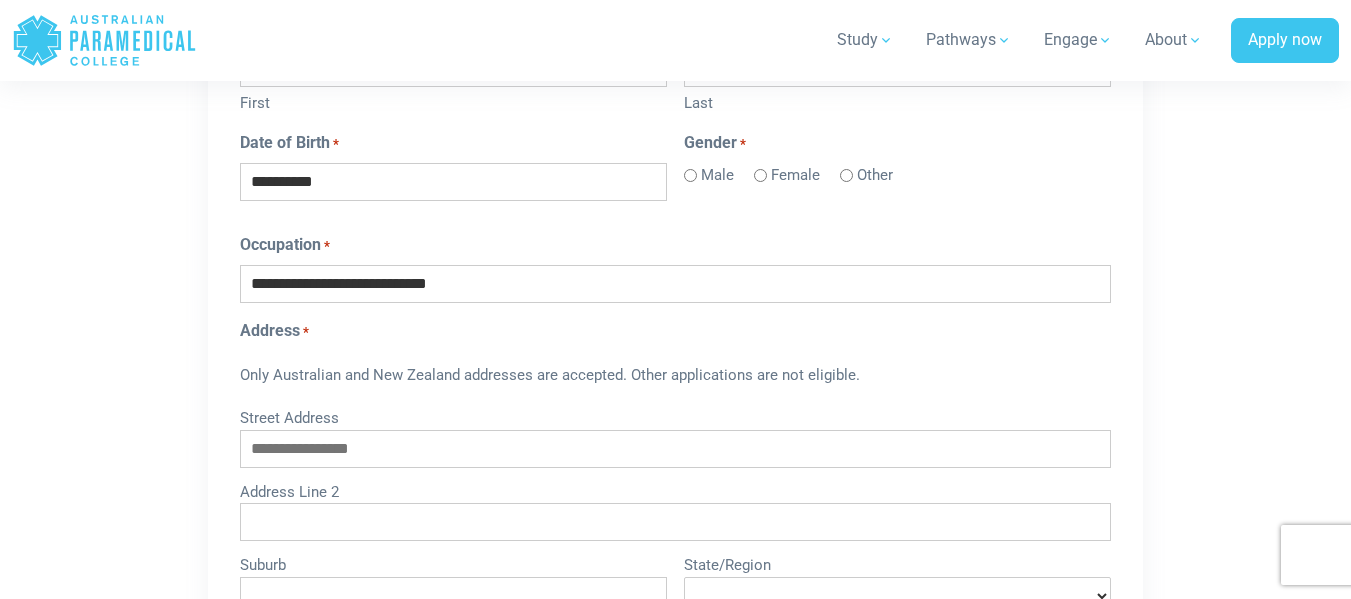scroll, scrollTop: 1527, scrollLeft: 0, axis: vertical 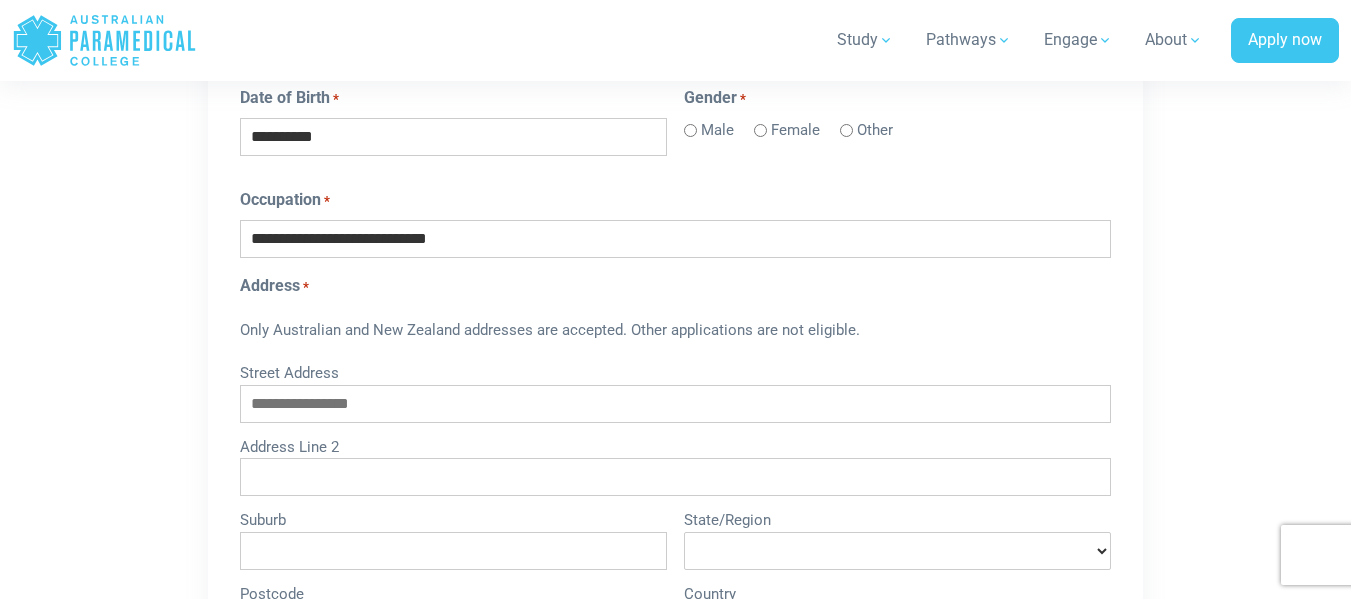 type on "**********" 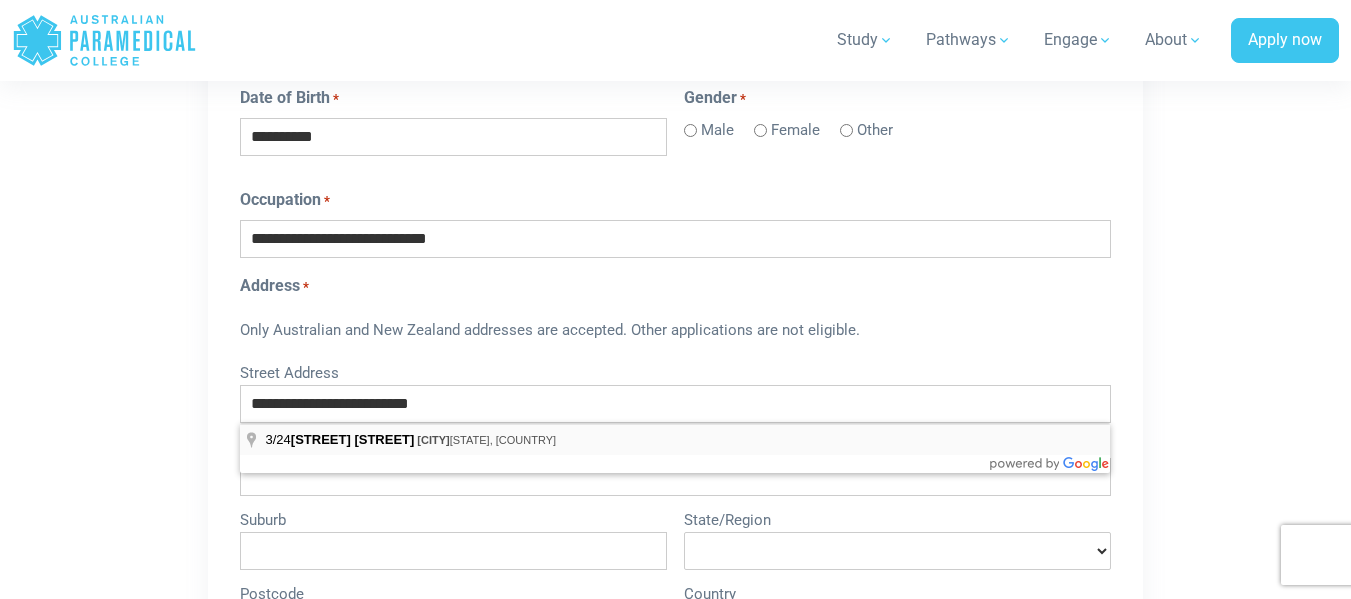 type on "**********" 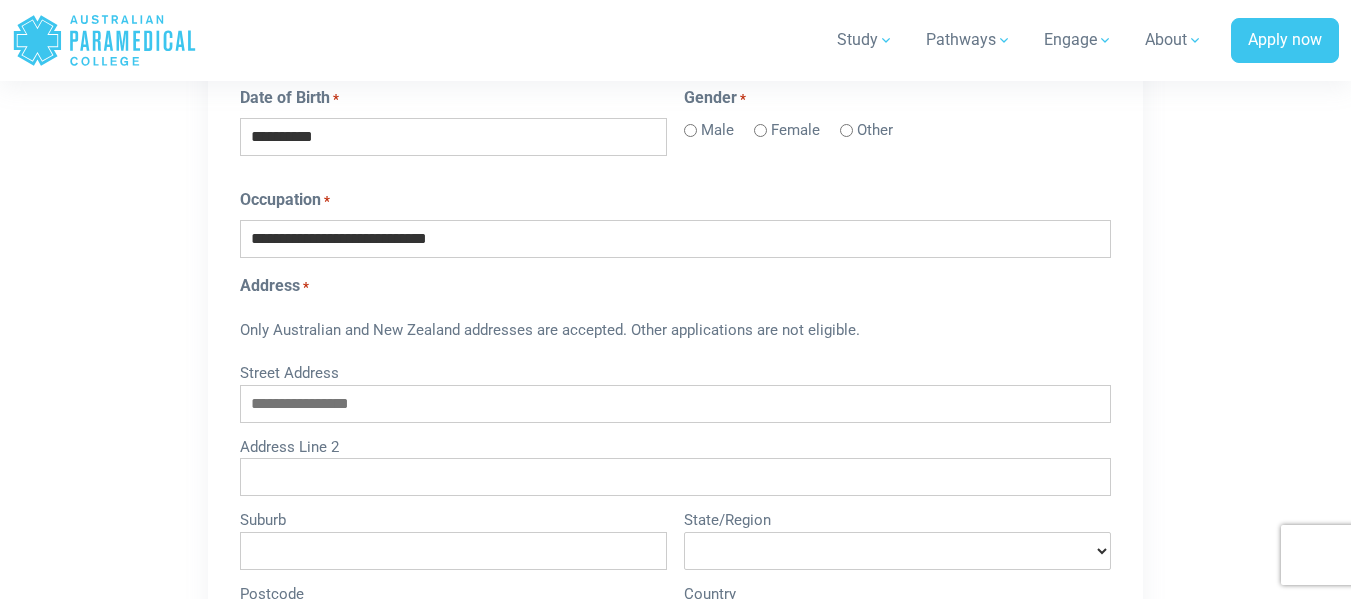 type on "**********" 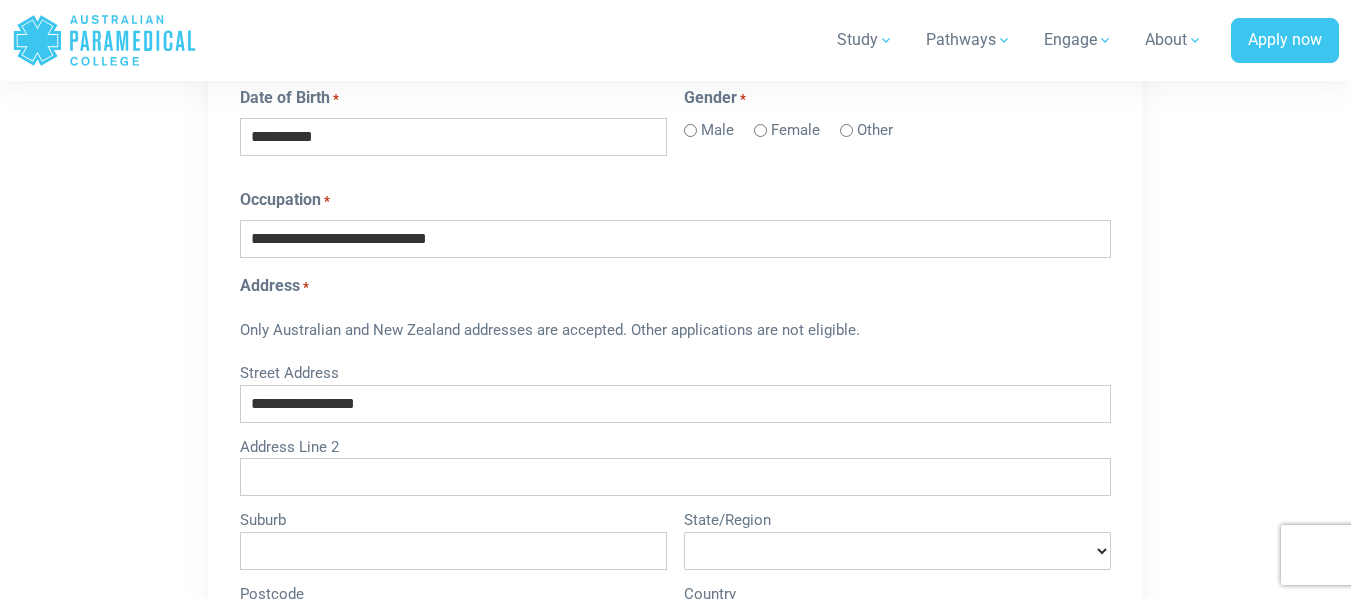 type on "******" 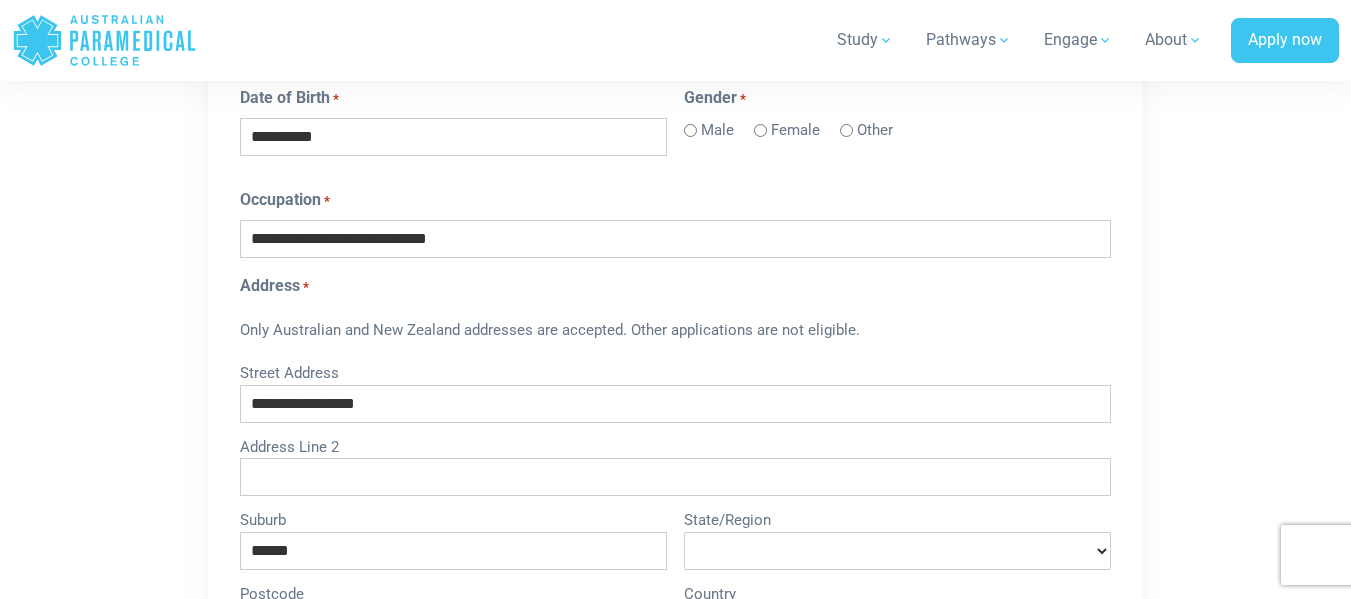 type on "****" 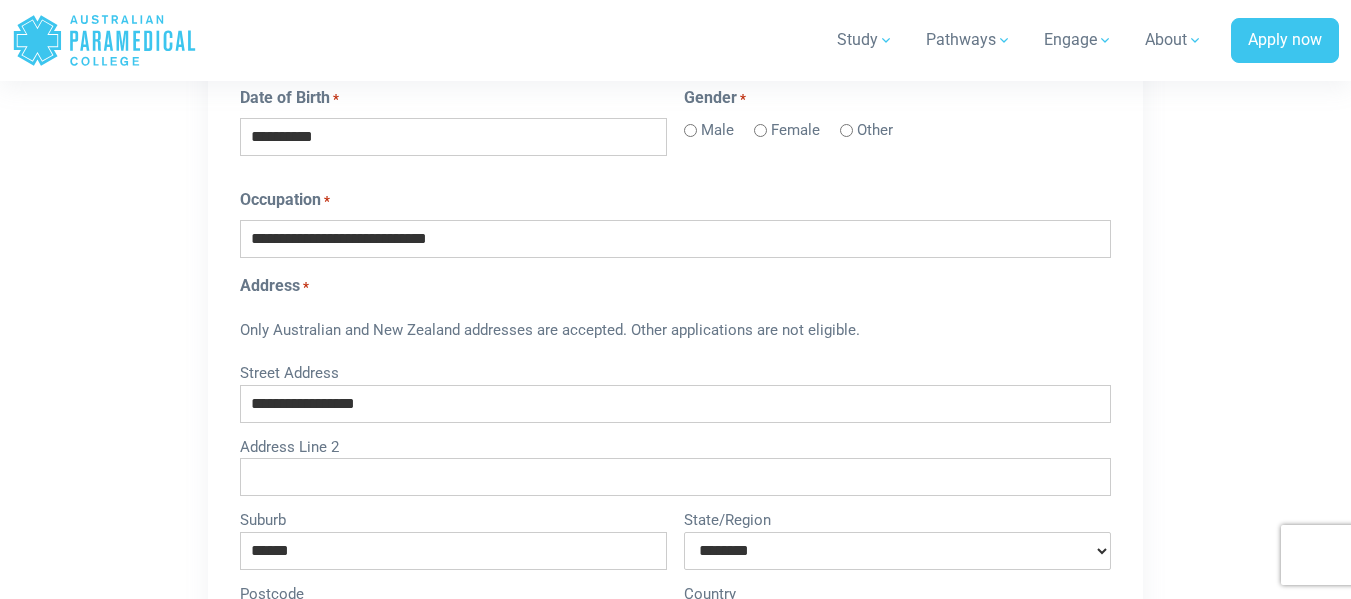 select on "********" 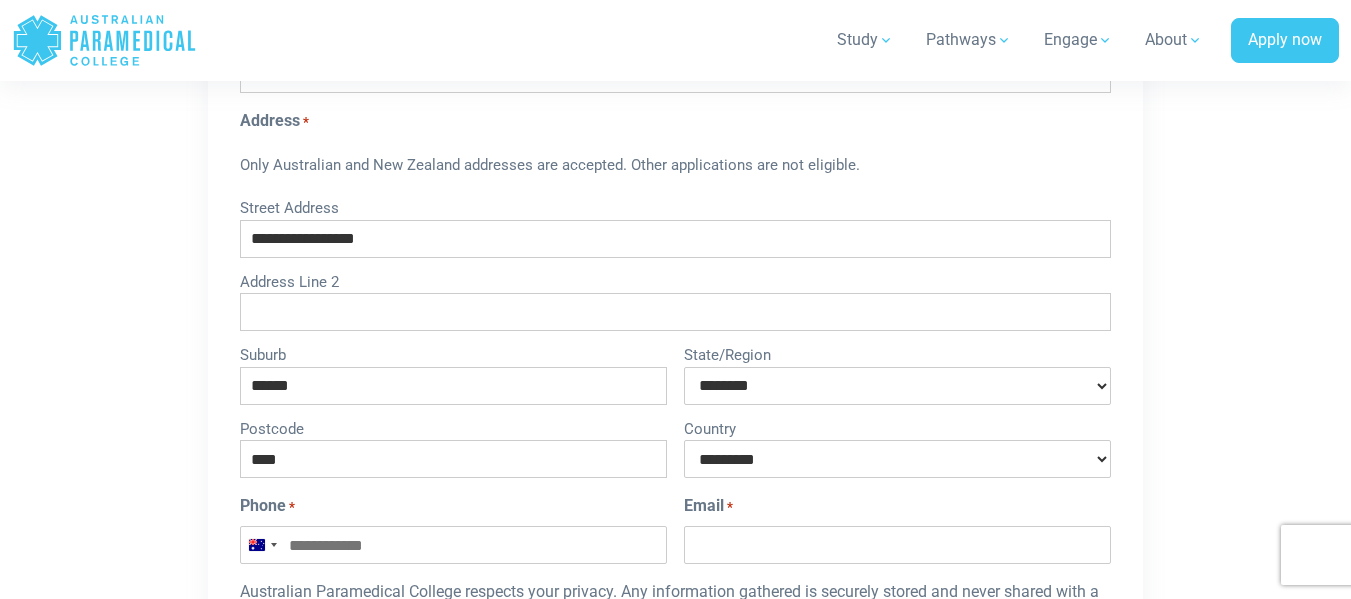 scroll, scrollTop: 1727, scrollLeft: 0, axis: vertical 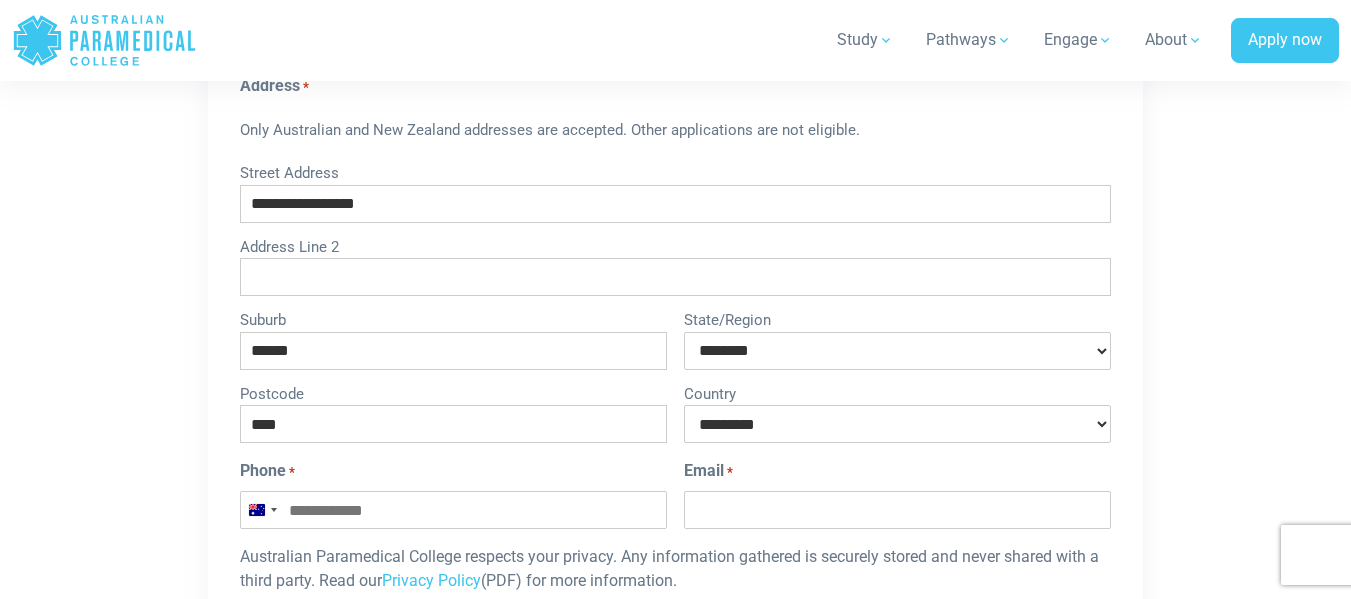 click on "Phone *" at bounding box center (453, 510) 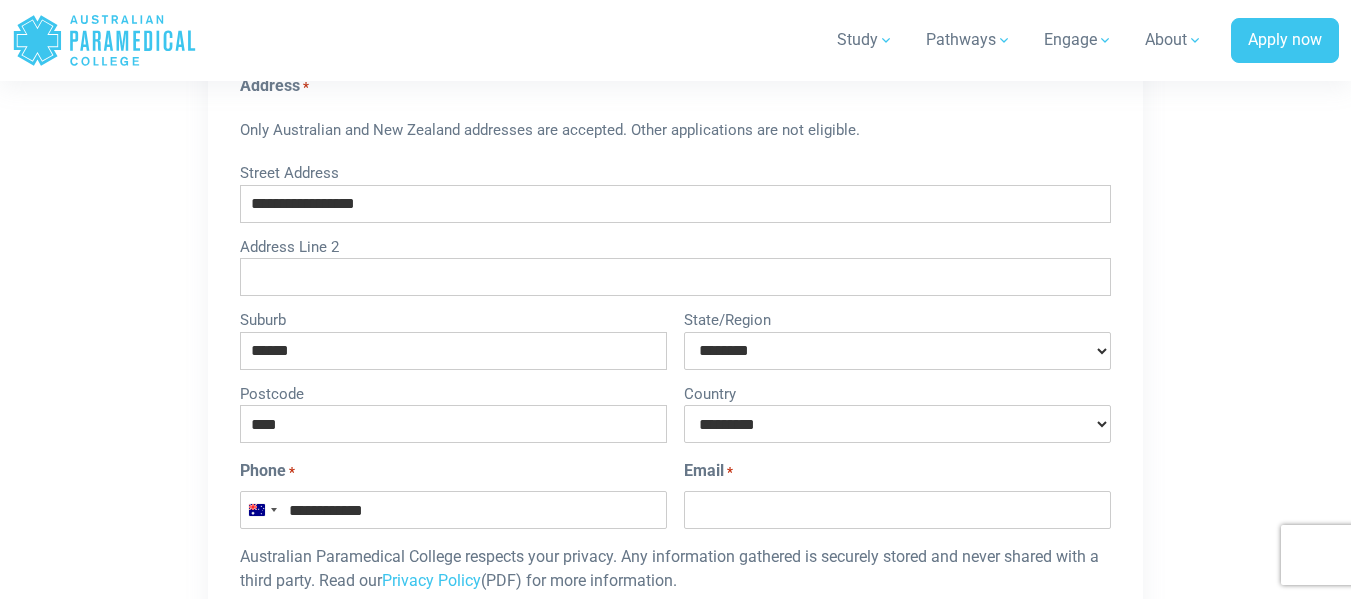 type on "**********" 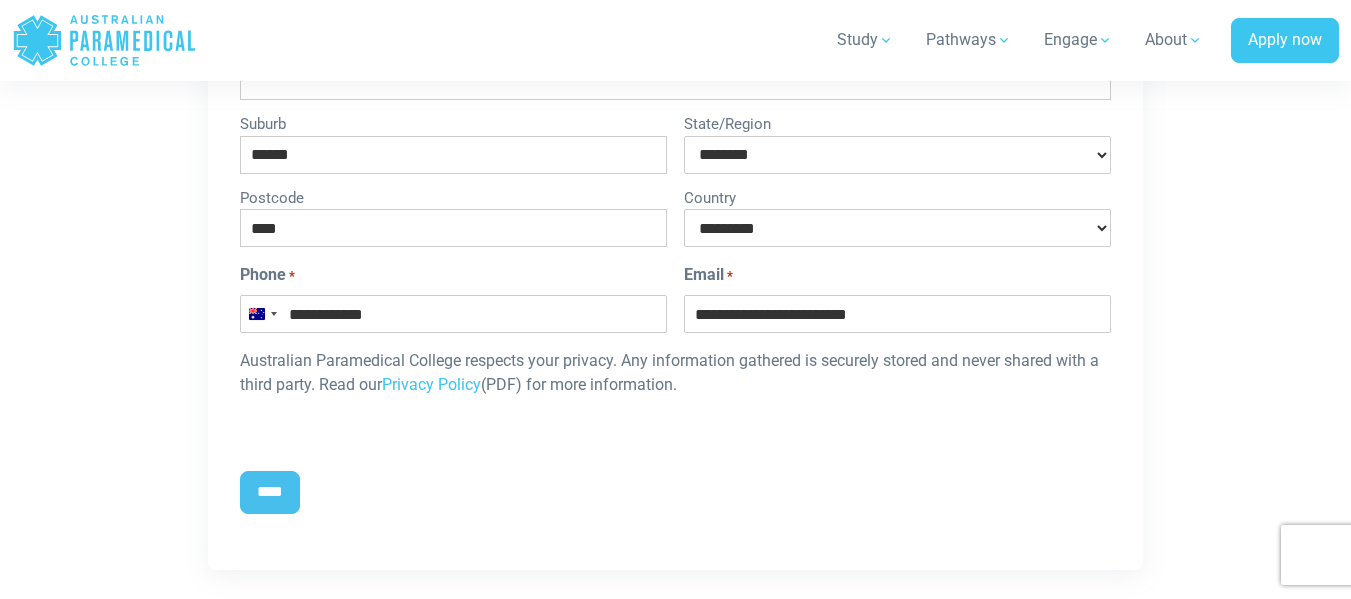 scroll, scrollTop: 1927, scrollLeft: 0, axis: vertical 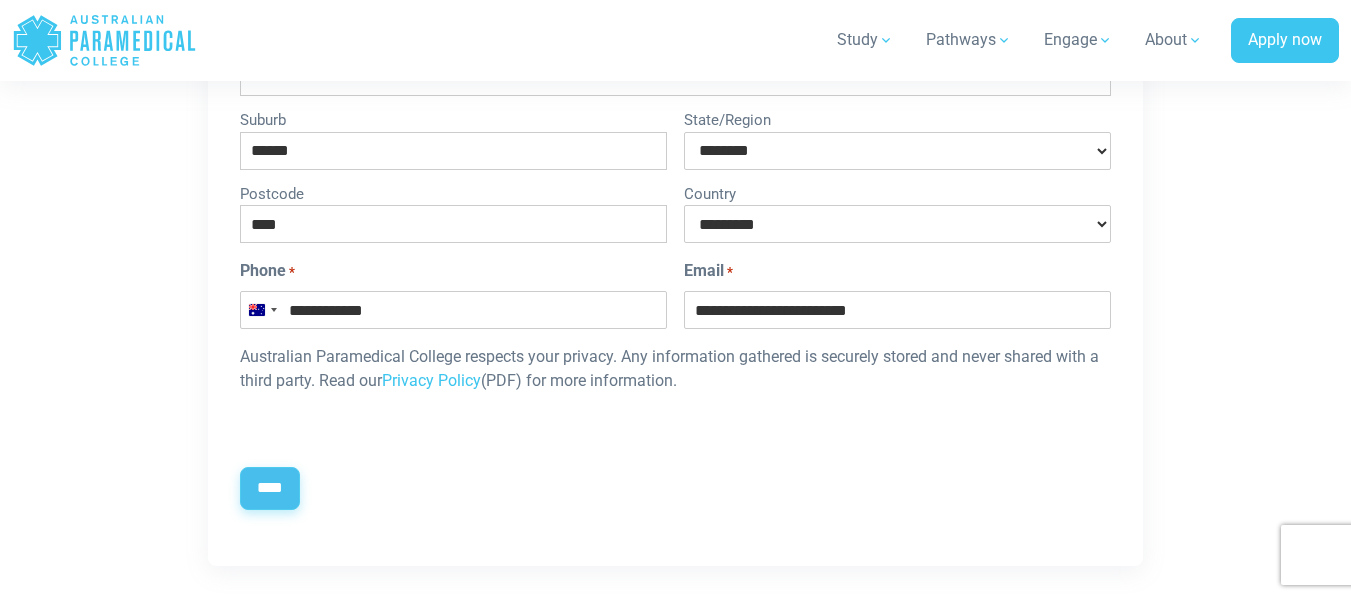 type on "**********" 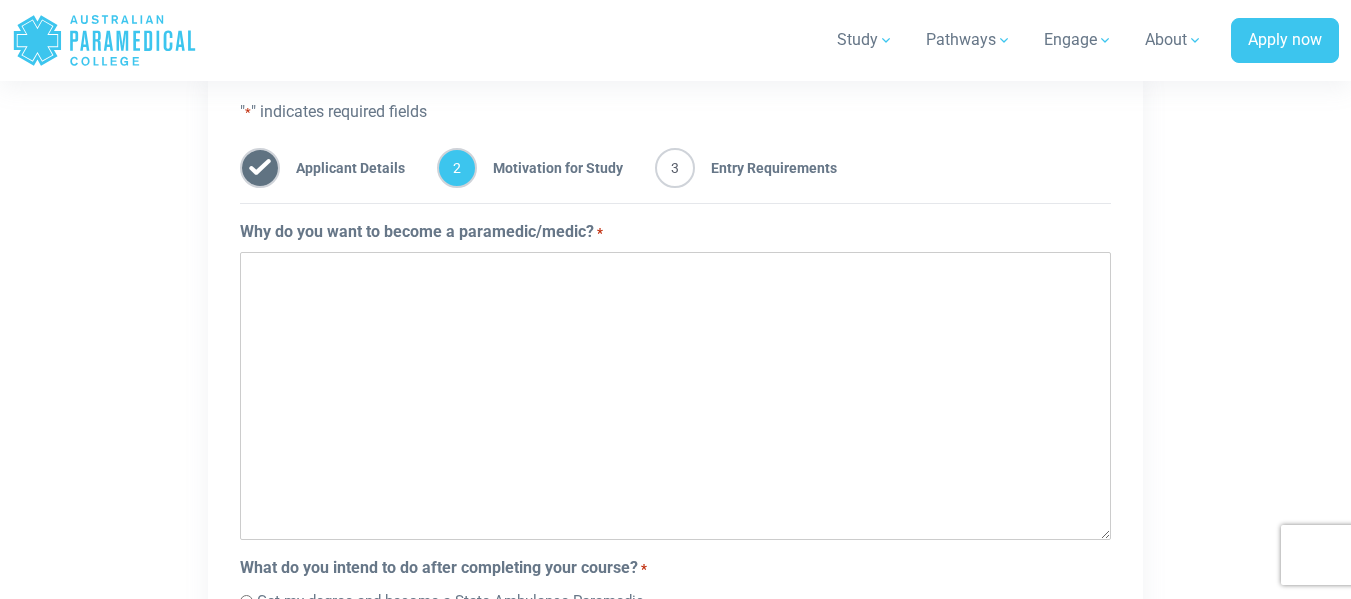 scroll, scrollTop: 0, scrollLeft: 0, axis: both 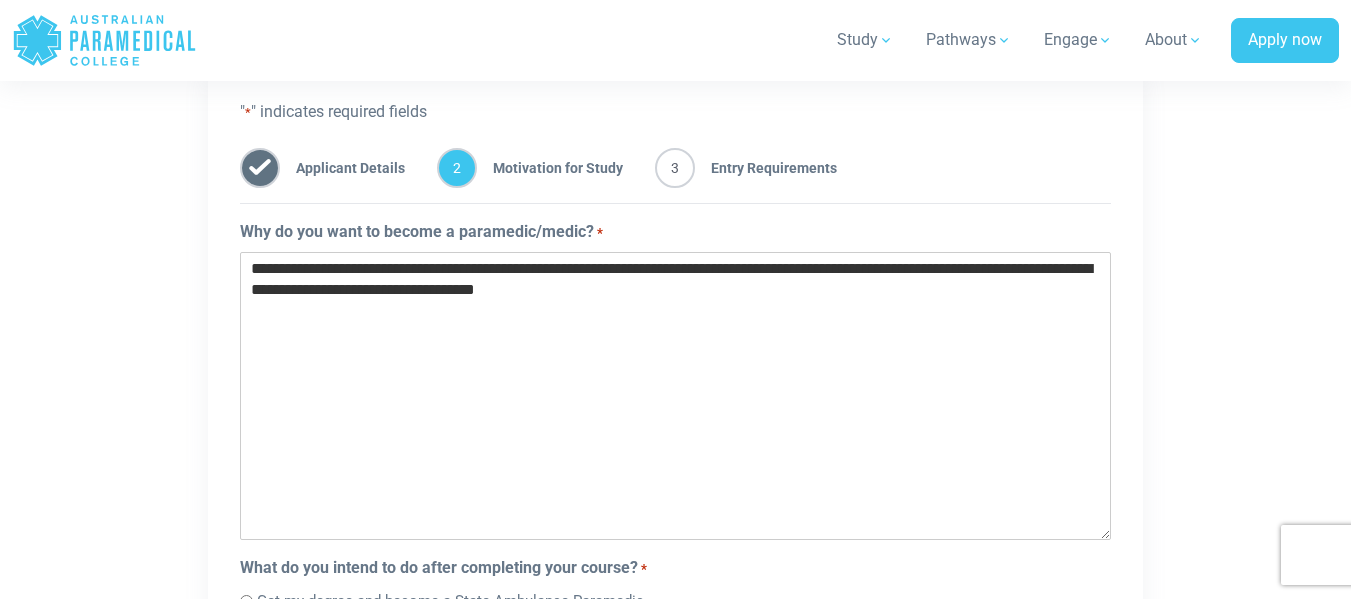 click on "**********" at bounding box center [676, 396] 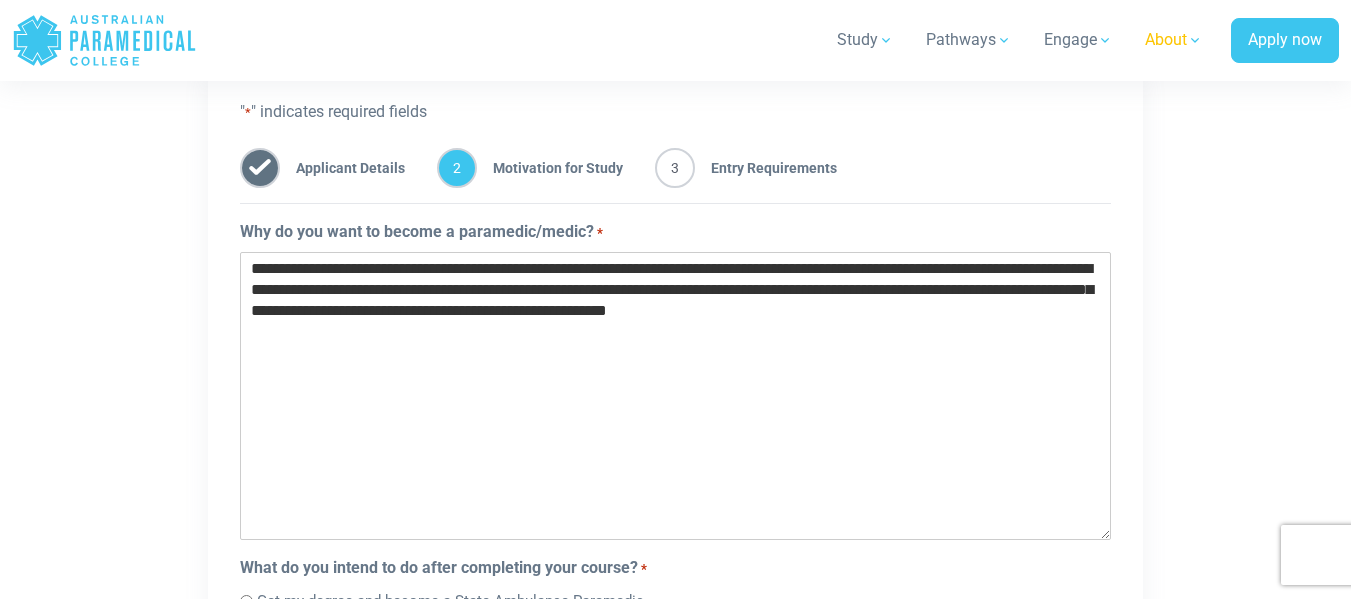 type on "**********" 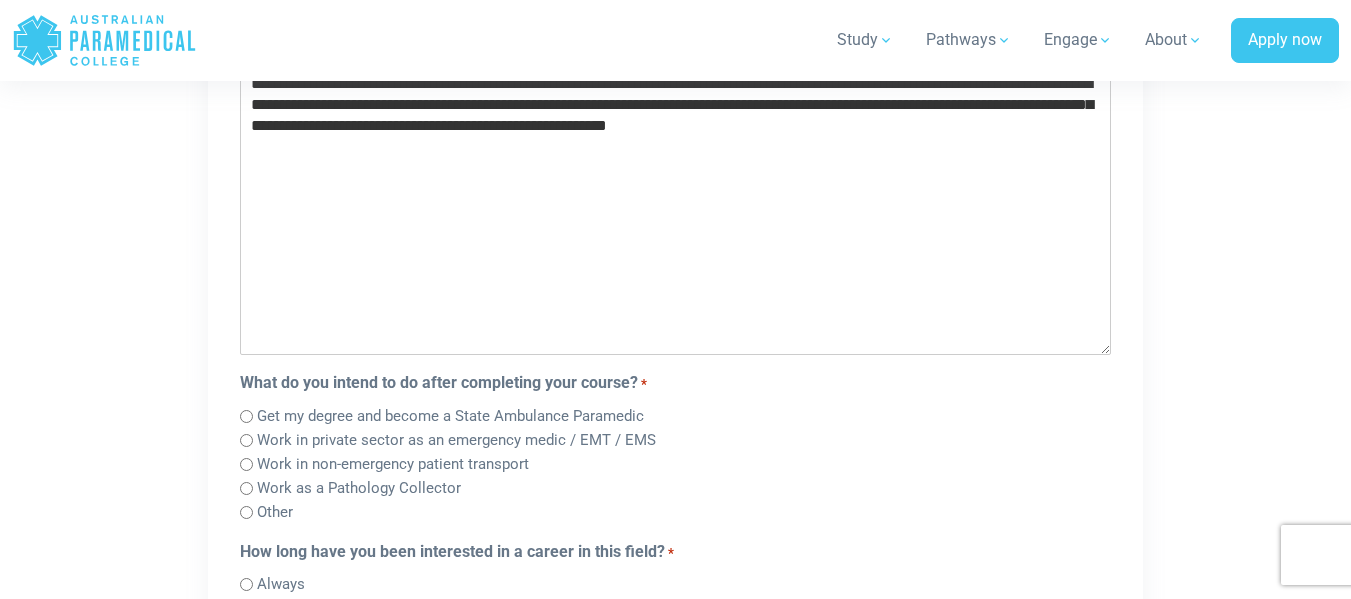 scroll, scrollTop: 1377, scrollLeft: 0, axis: vertical 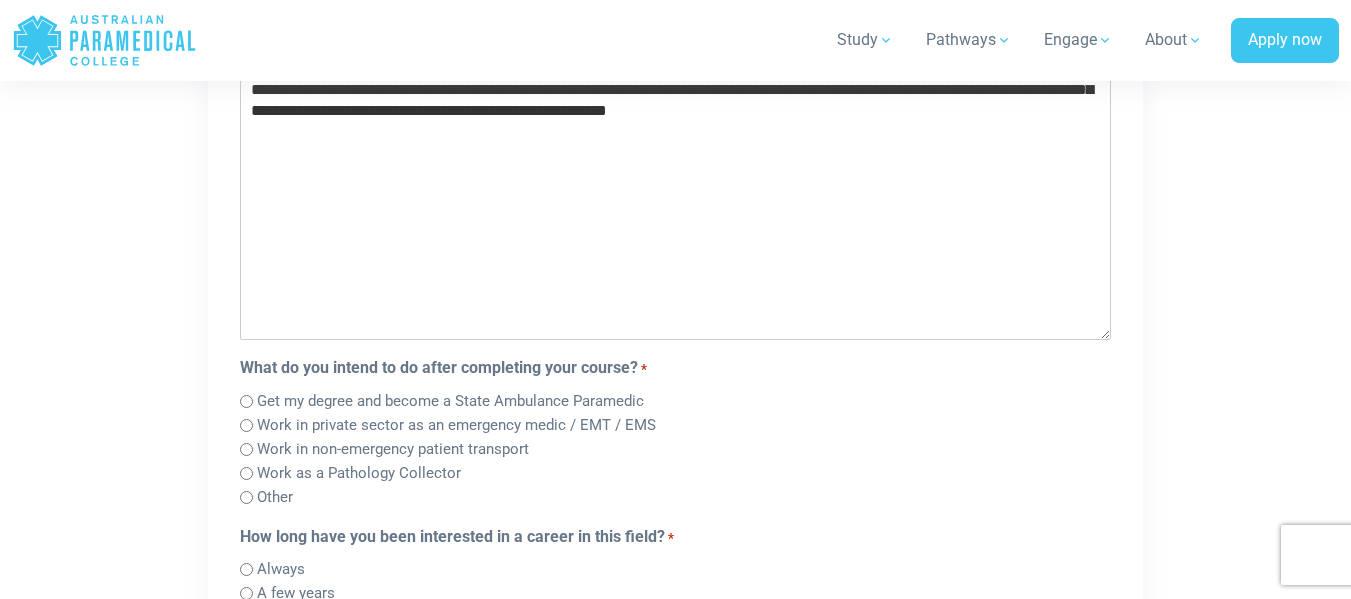 click on "**********" at bounding box center (676, 568) 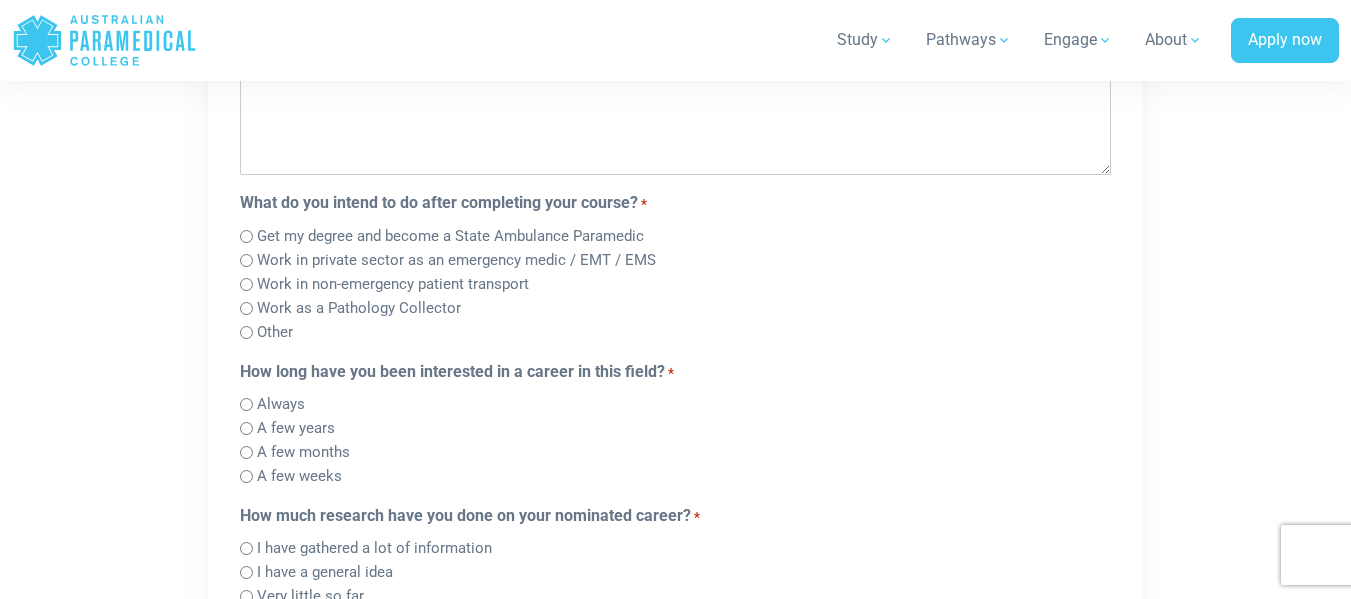 scroll, scrollTop: 1577, scrollLeft: 0, axis: vertical 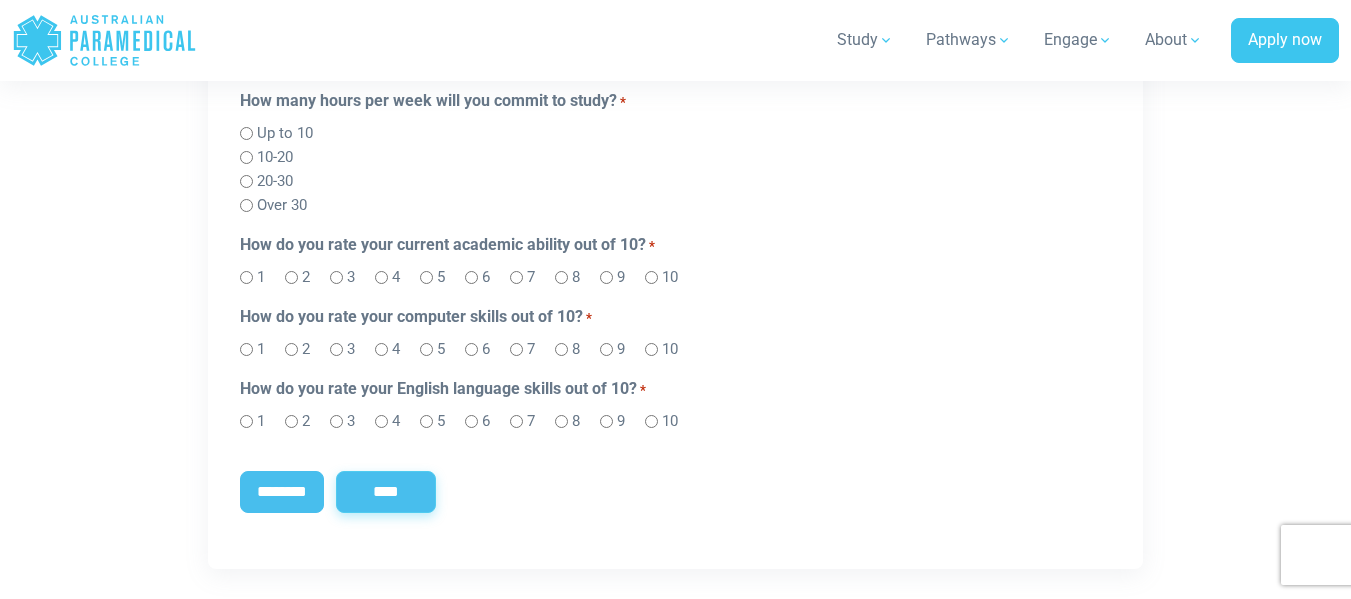 click on "****" at bounding box center (386, 492) 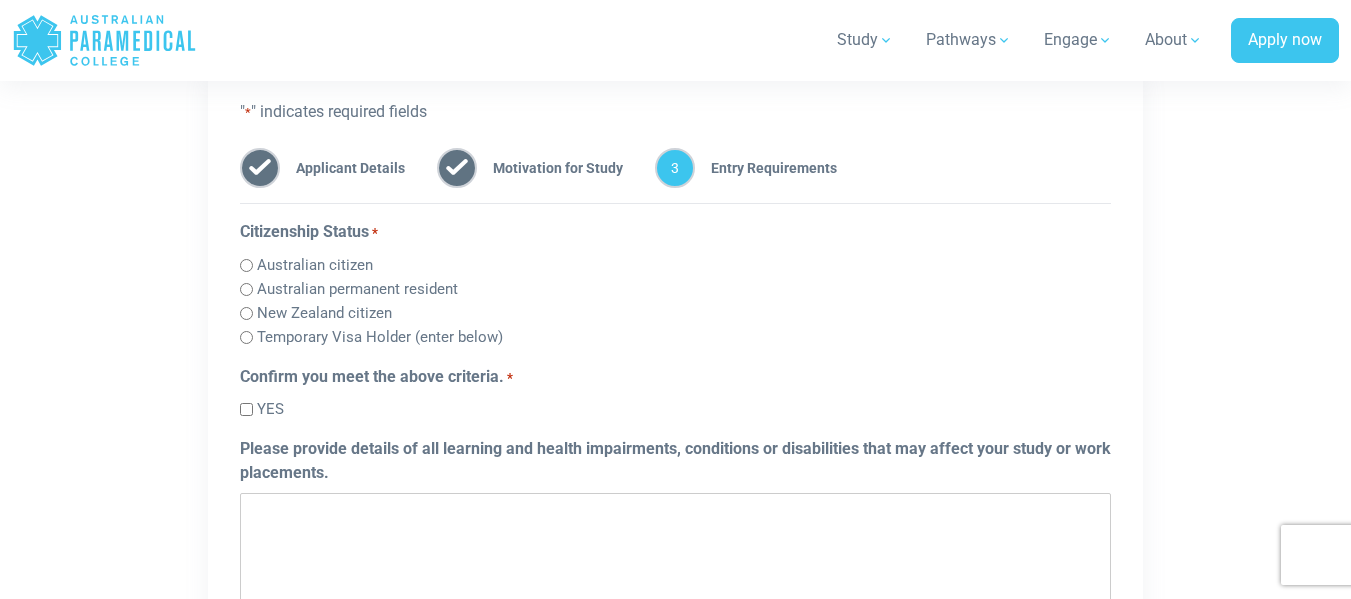 scroll, scrollTop: 0, scrollLeft: 0, axis: both 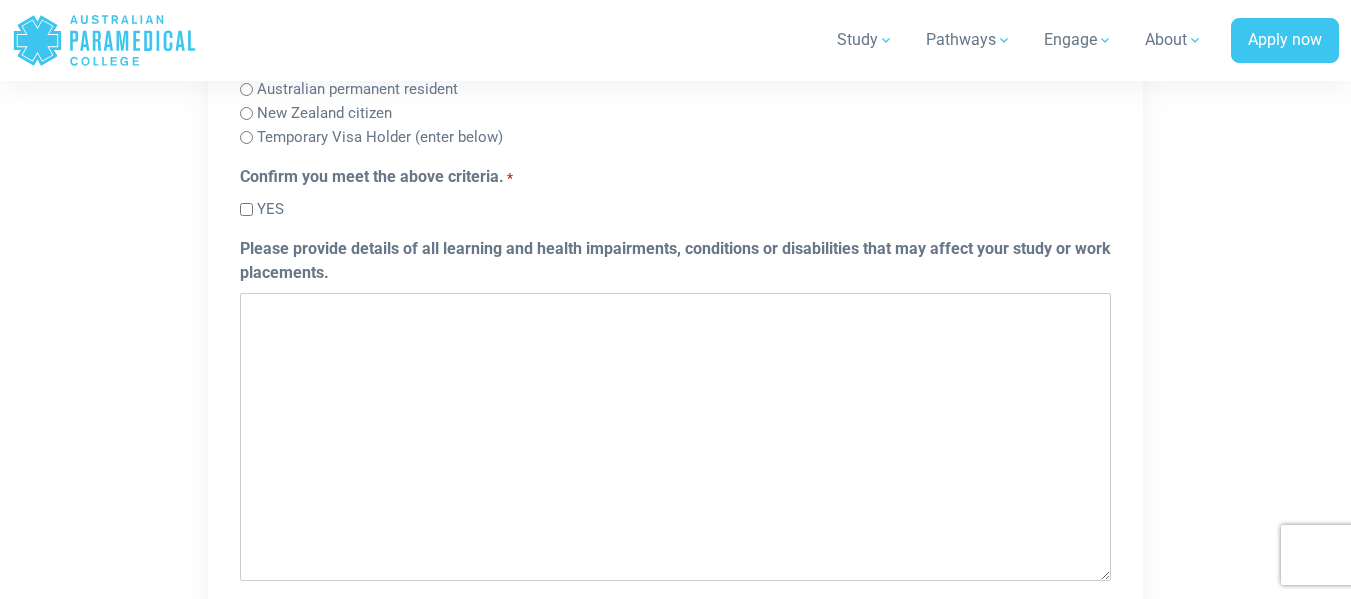 click on "Please provide details of all learning and health impairments, conditions or disabilities that may affect your study or work placements." at bounding box center (676, 437) 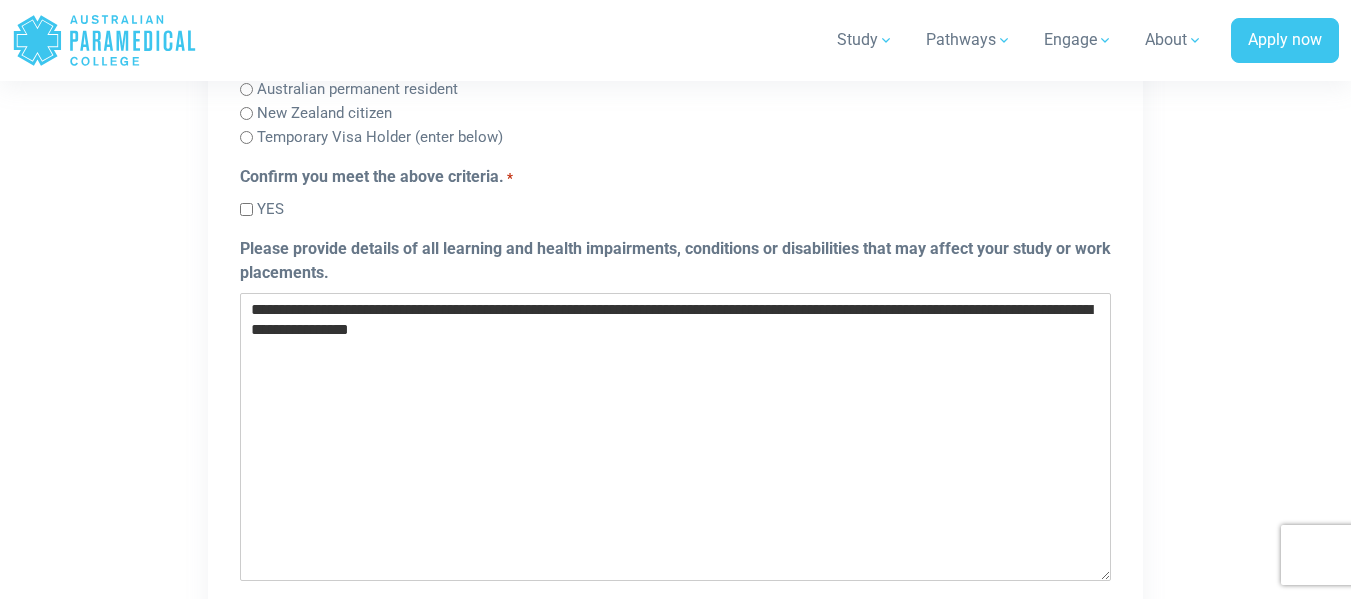 click on "**********" at bounding box center [676, 437] 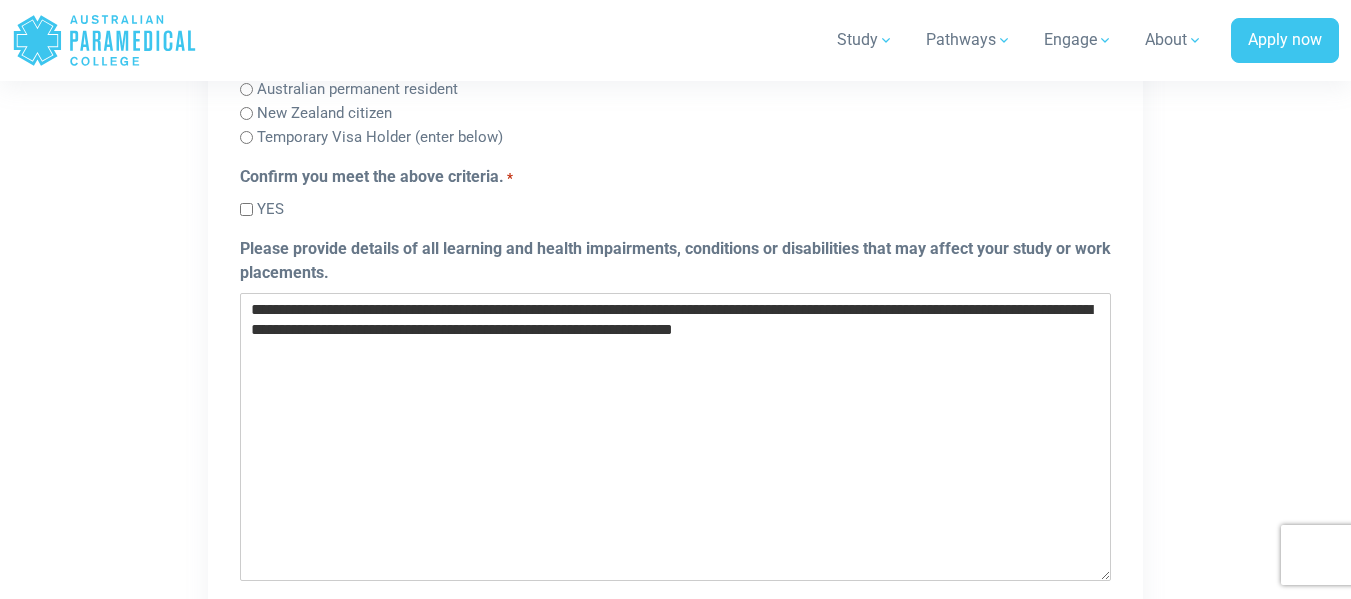 drag, startPoint x: 781, startPoint y: 337, endPoint x: 796, endPoint y: 324, distance: 19.849434 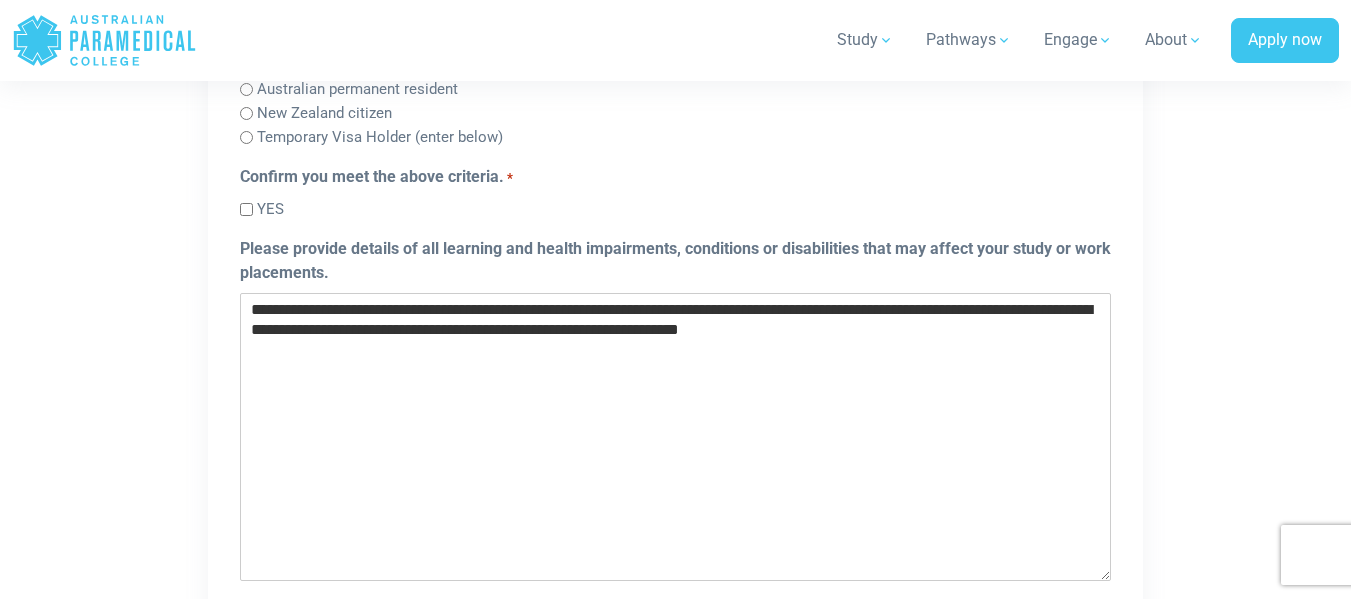 click on "**********" at bounding box center (676, 437) 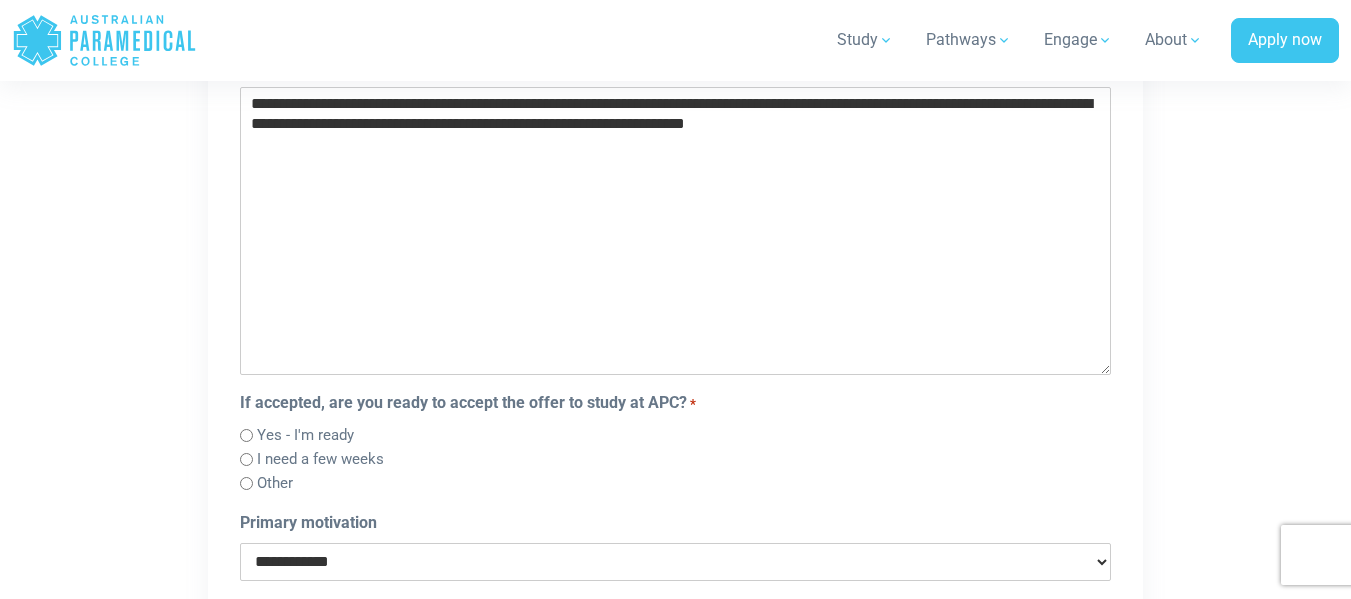 scroll, scrollTop: 1677, scrollLeft: 0, axis: vertical 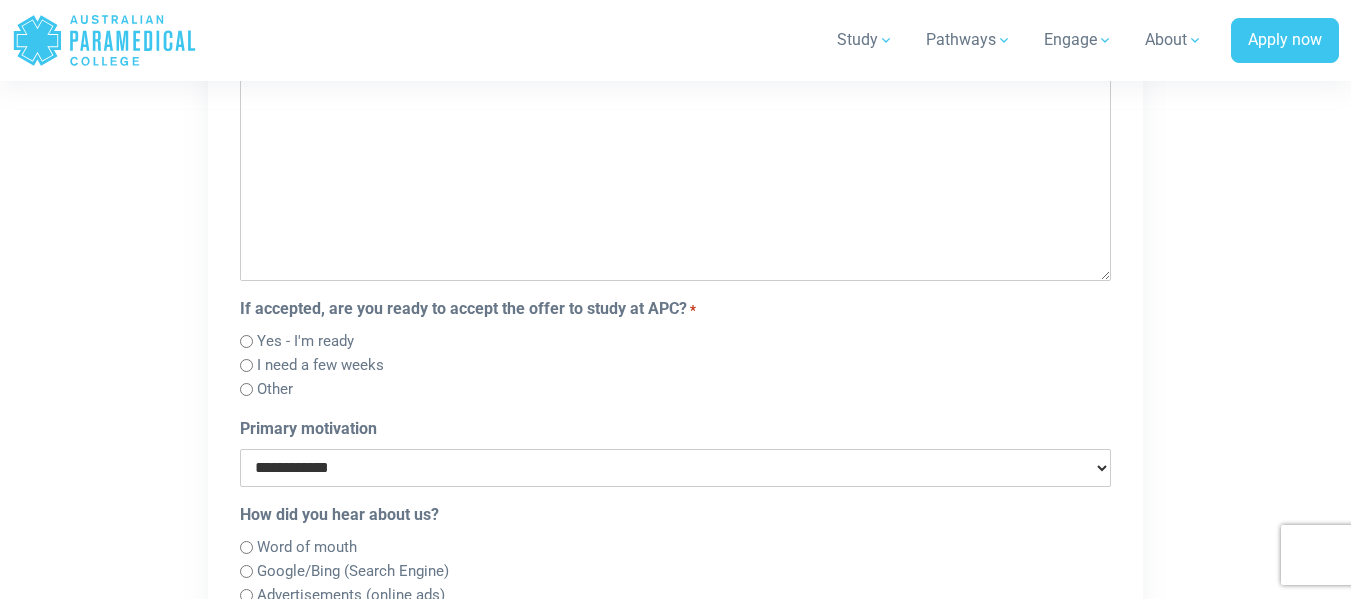 type on "**********" 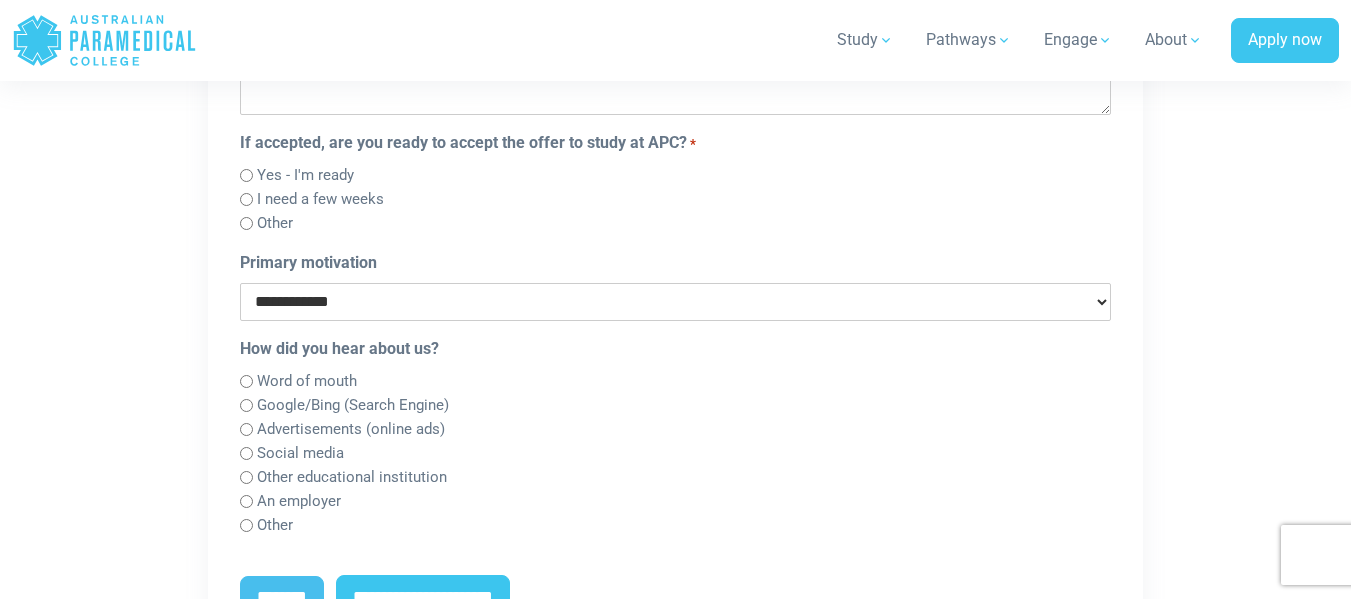 scroll, scrollTop: 1877, scrollLeft: 0, axis: vertical 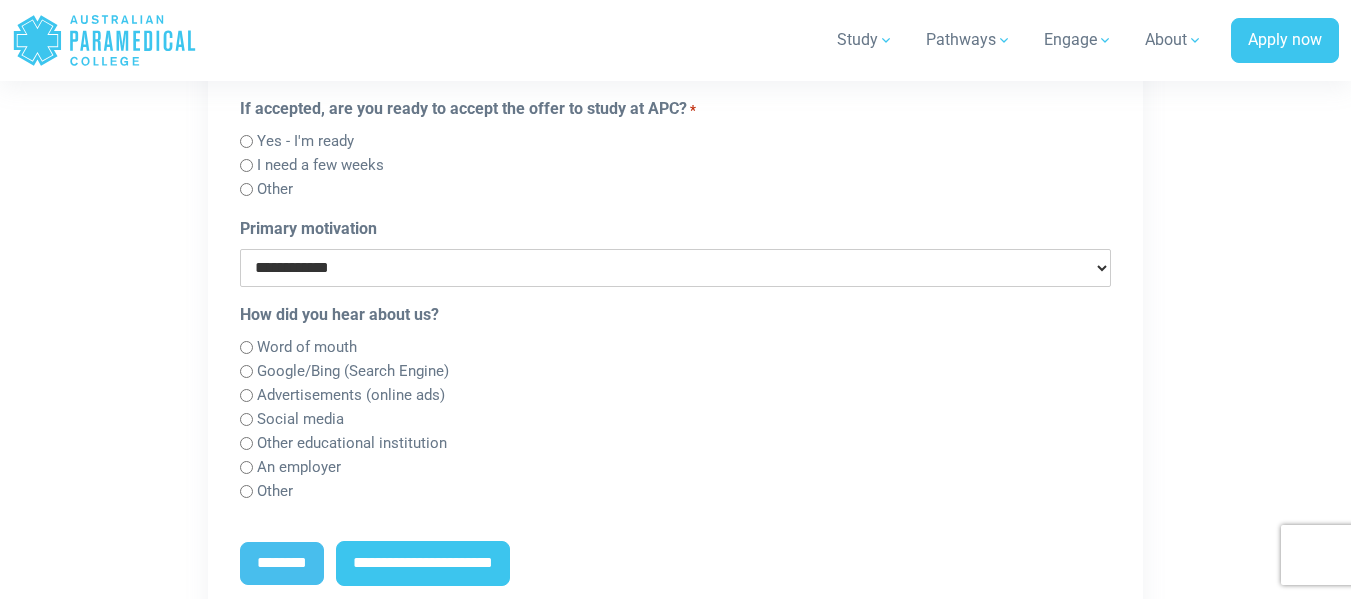 click on "**********" at bounding box center [676, 268] 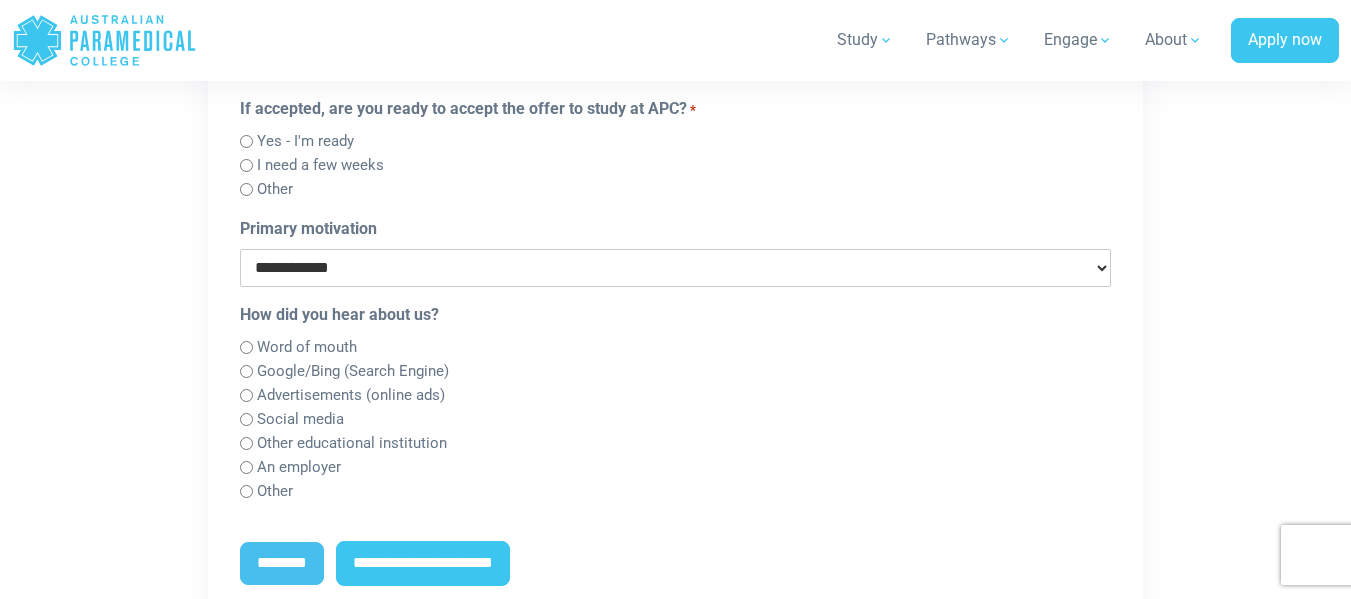select on "**********" 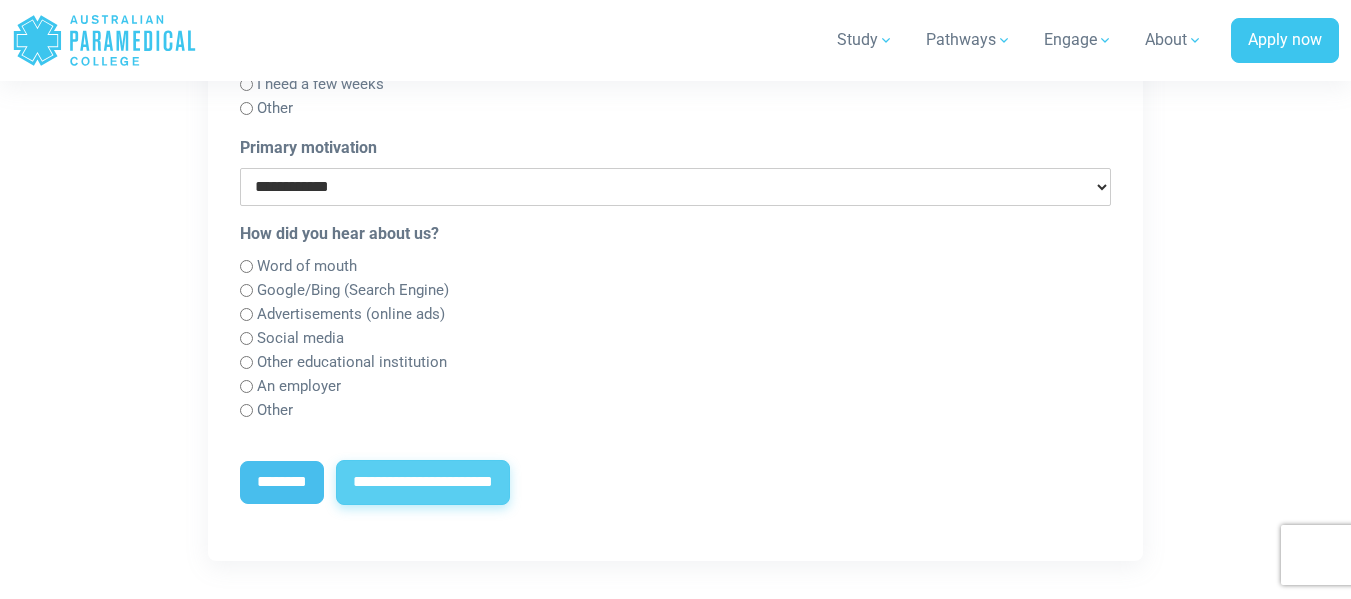scroll, scrollTop: 2077, scrollLeft: 0, axis: vertical 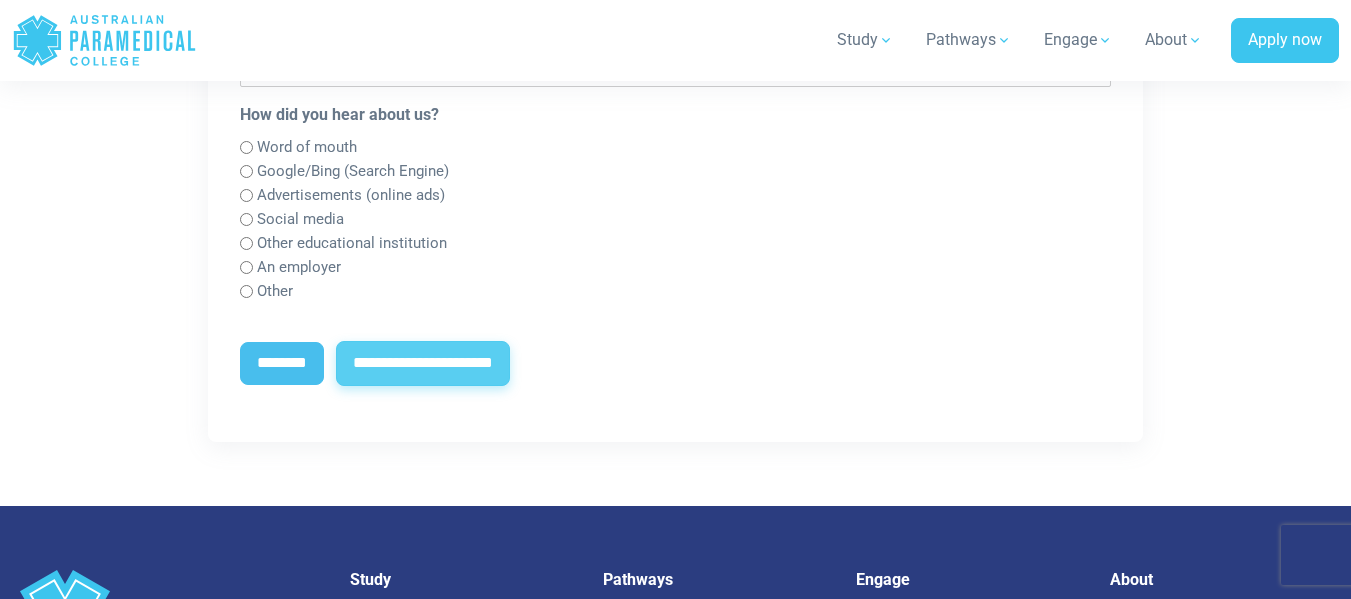 click on "**********" at bounding box center (423, 364) 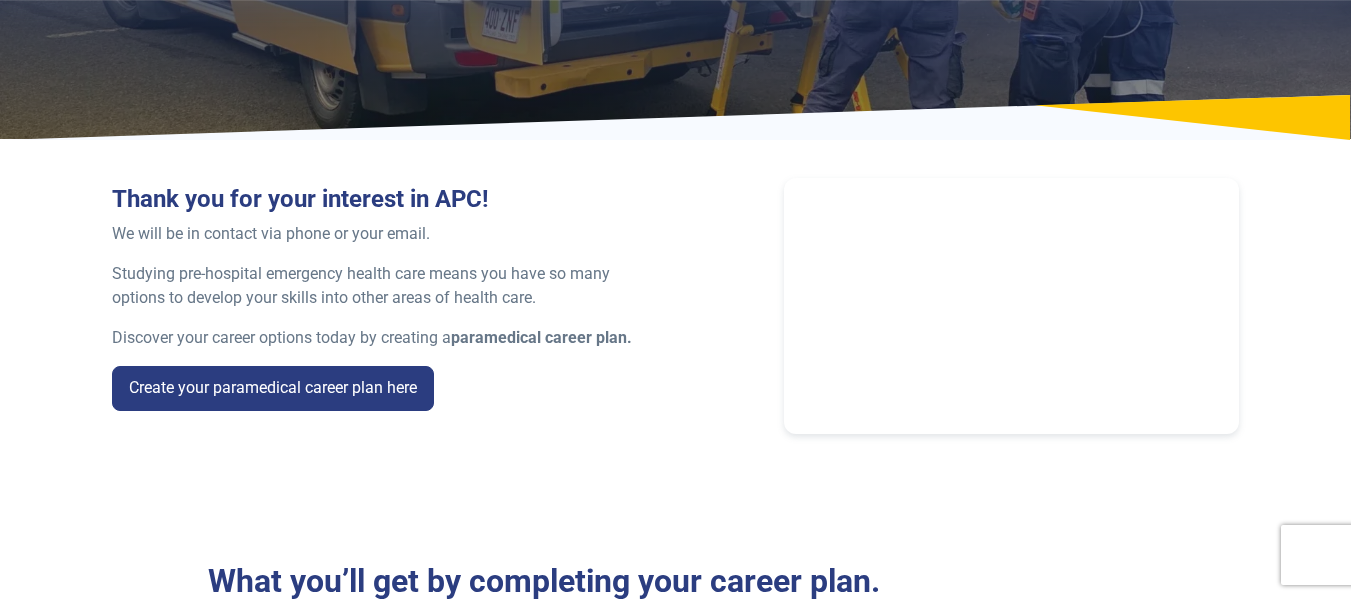 scroll, scrollTop: 300, scrollLeft: 0, axis: vertical 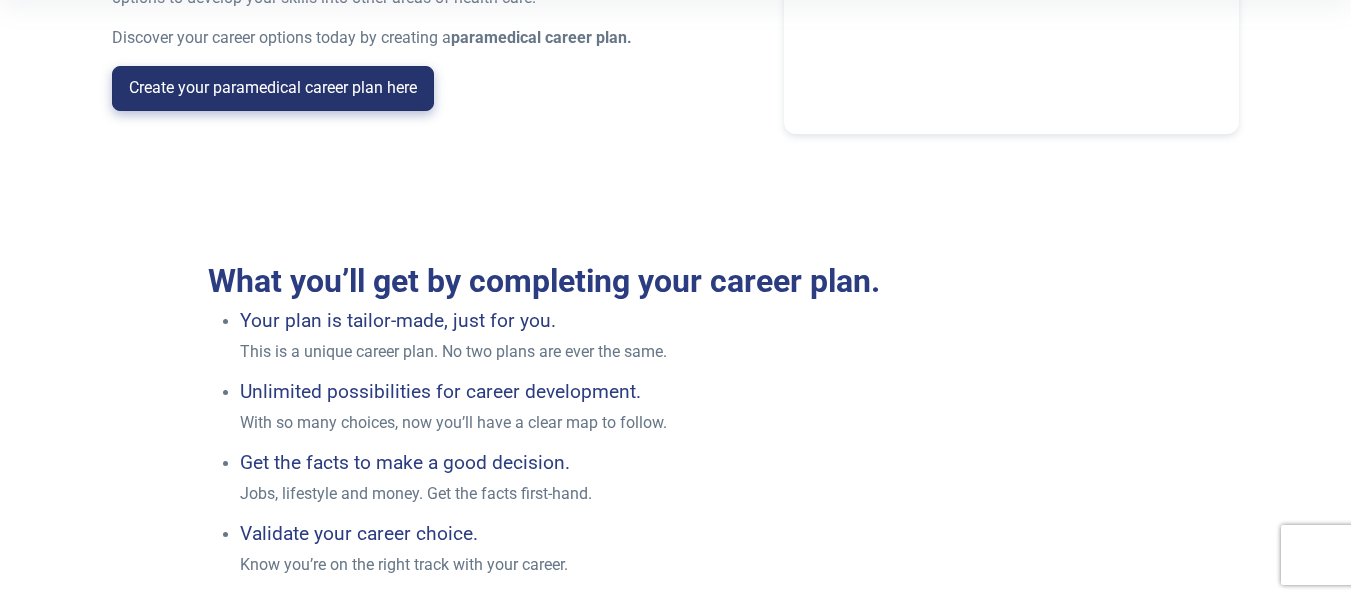 click on "Create your paramedical career plan here" at bounding box center (273, 89) 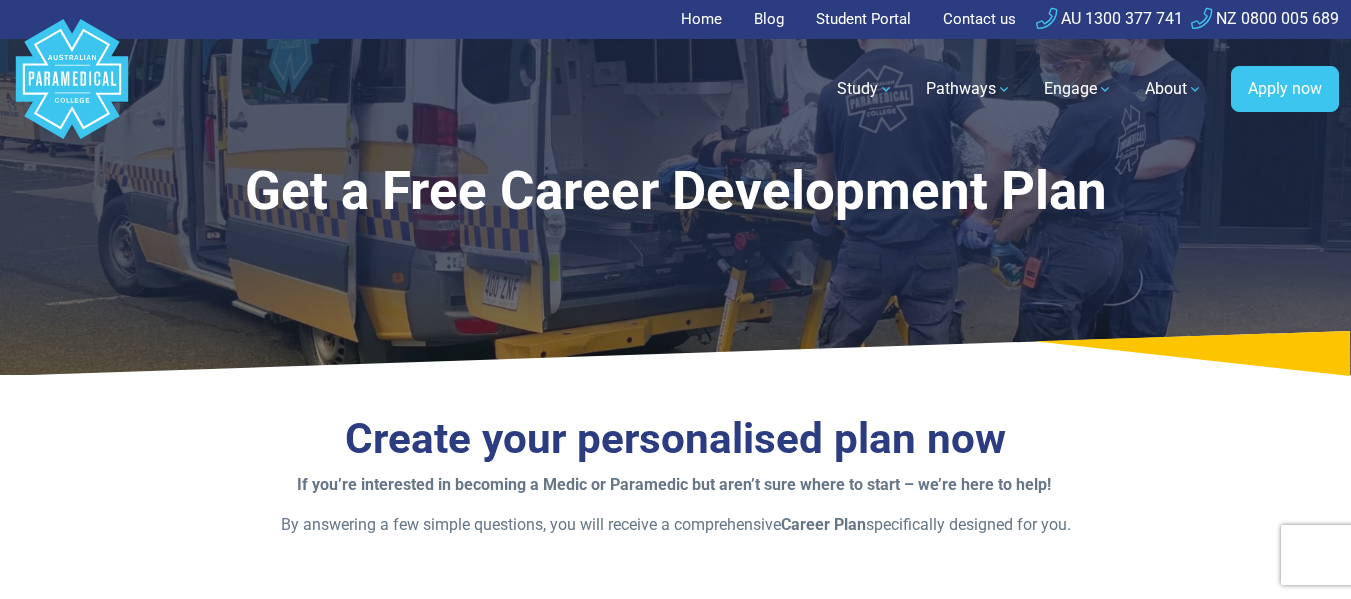 scroll, scrollTop: 0, scrollLeft: 0, axis: both 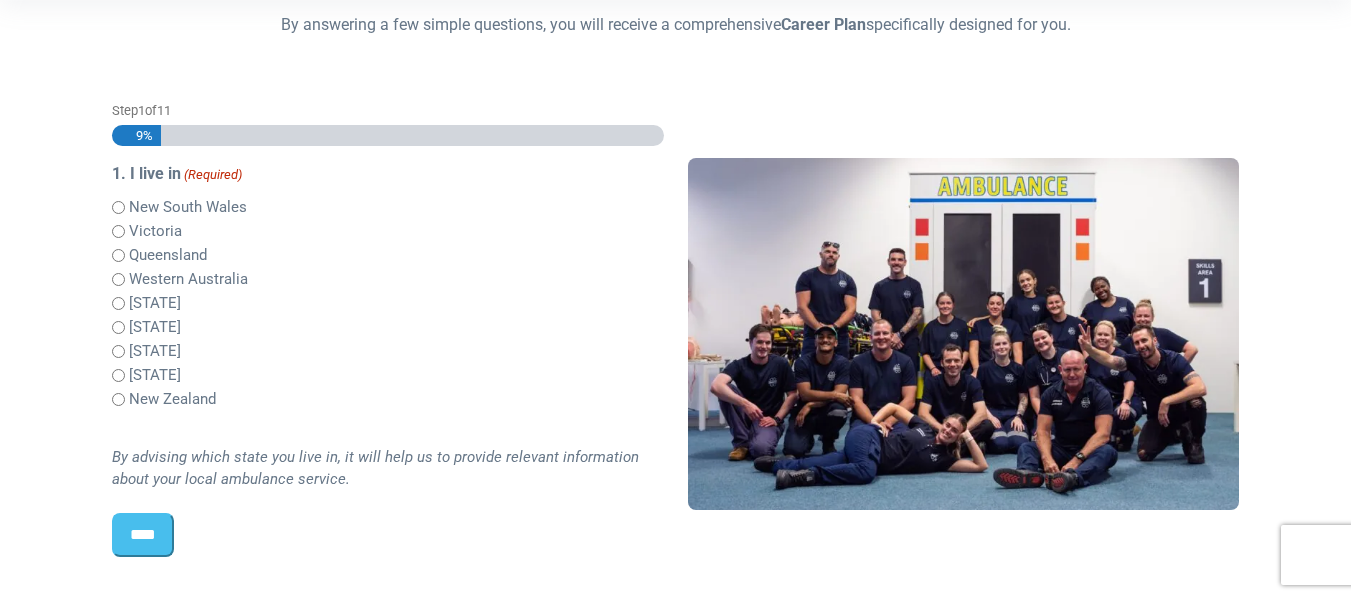 click on "Victoria" at bounding box center (155, 231) 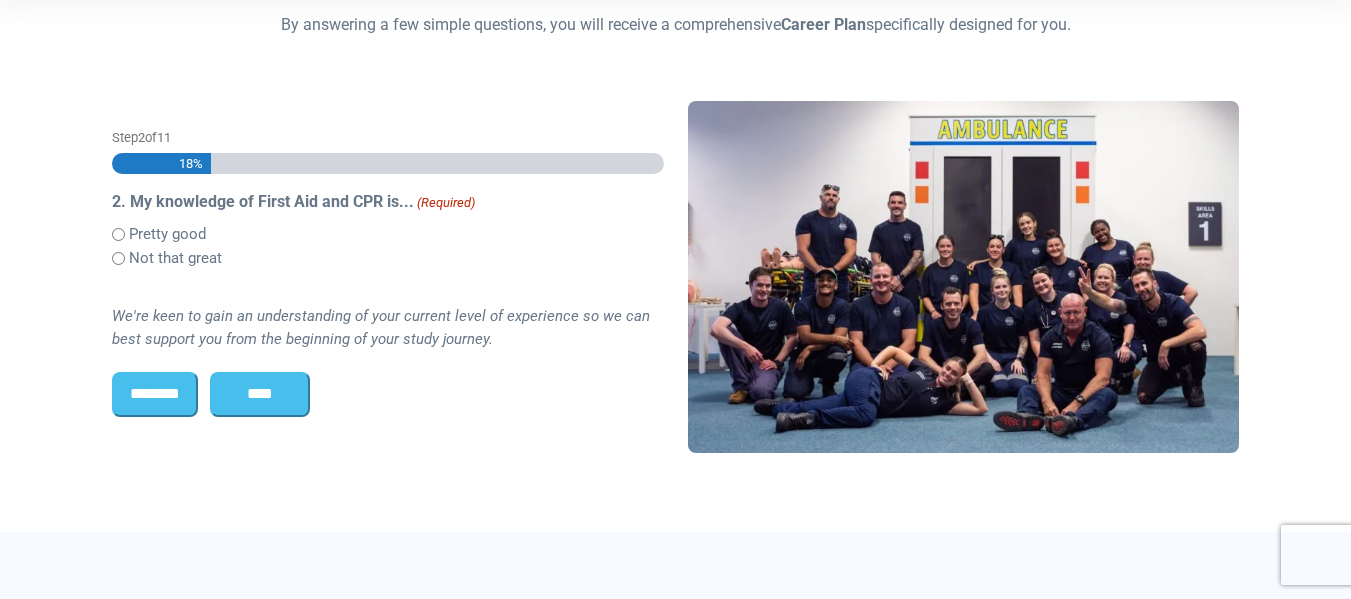 scroll, scrollTop: 528, scrollLeft: 0, axis: vertical 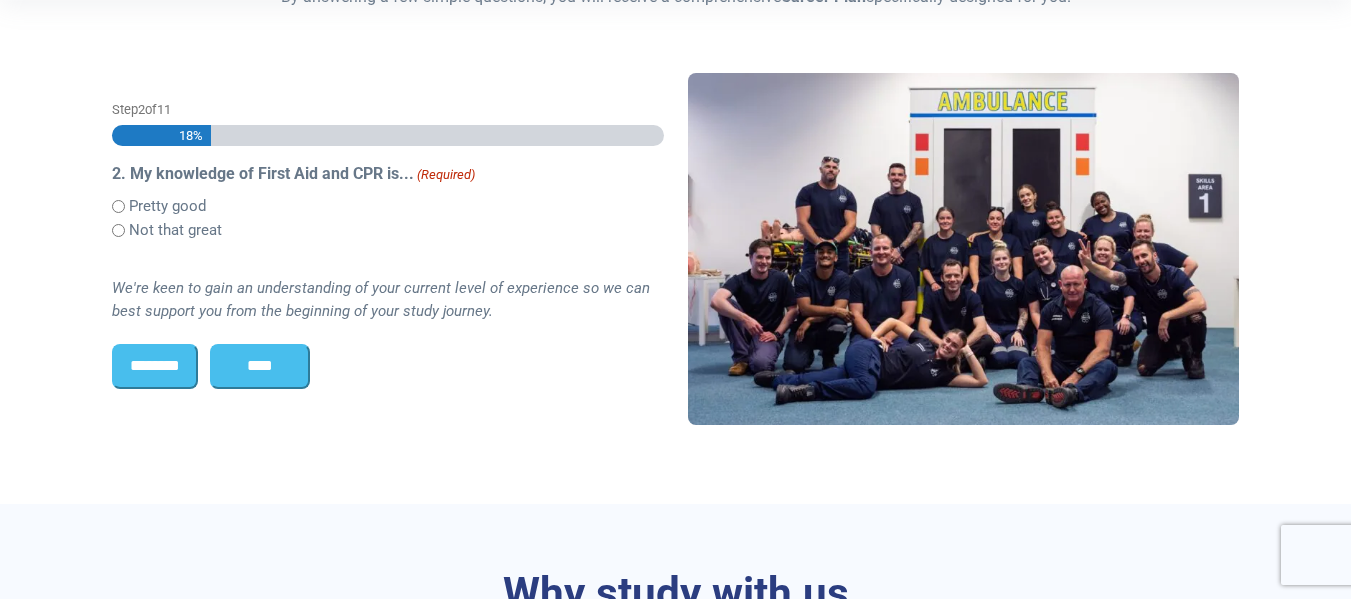 drag, startPoint x: 174, startPoint y: 208, endPoint x: 199, endPoint y: 224, distance: 29.681644 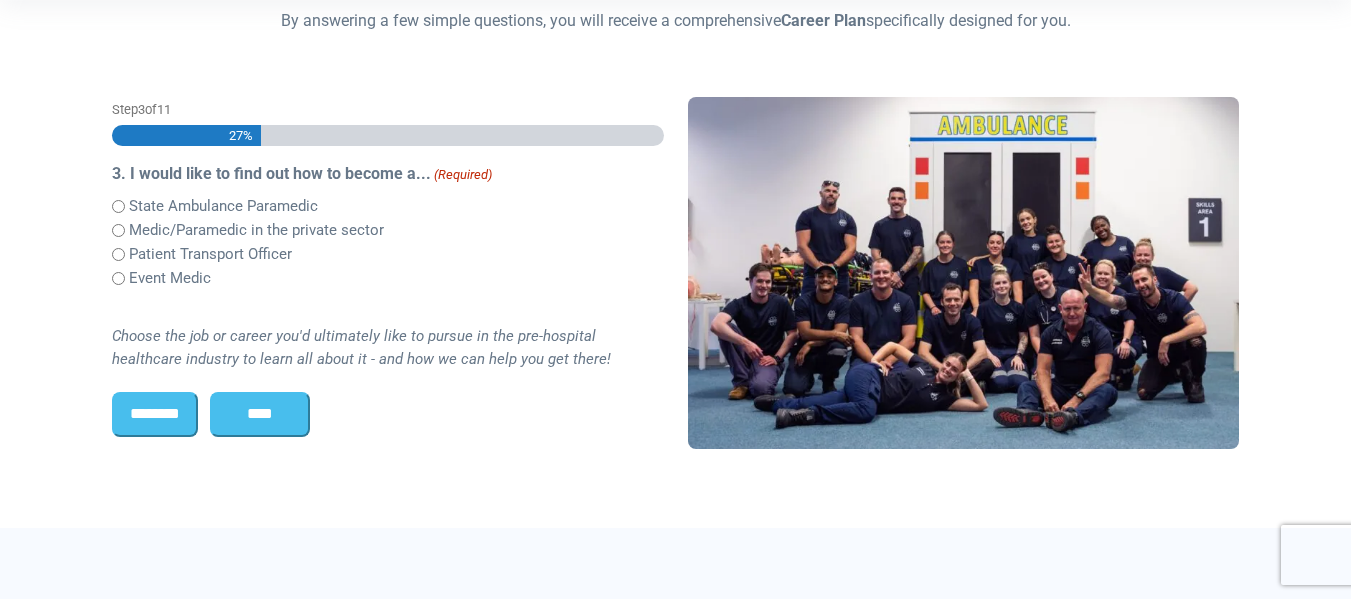 scroll, scrollTop: 0, scrollLeft: 0, axis: both 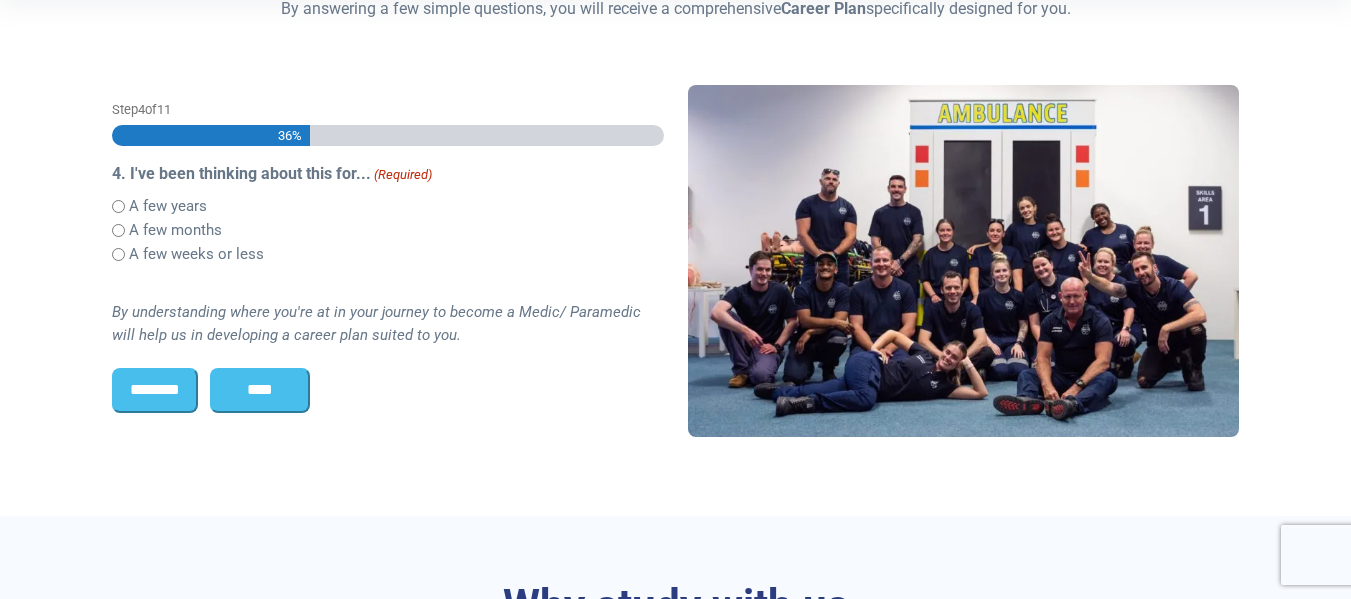 click on "A few years" at bounding box center [168, 206] 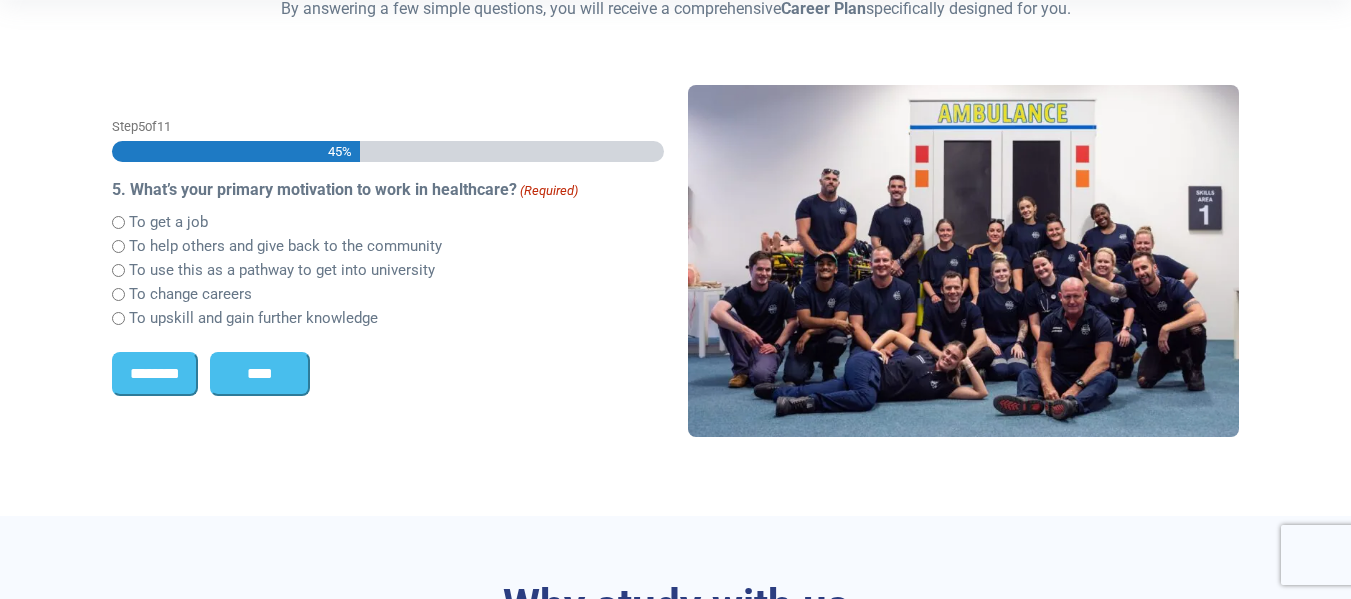 scroll, scrollTop: 533, scrollLeft: 0, axis: vertical 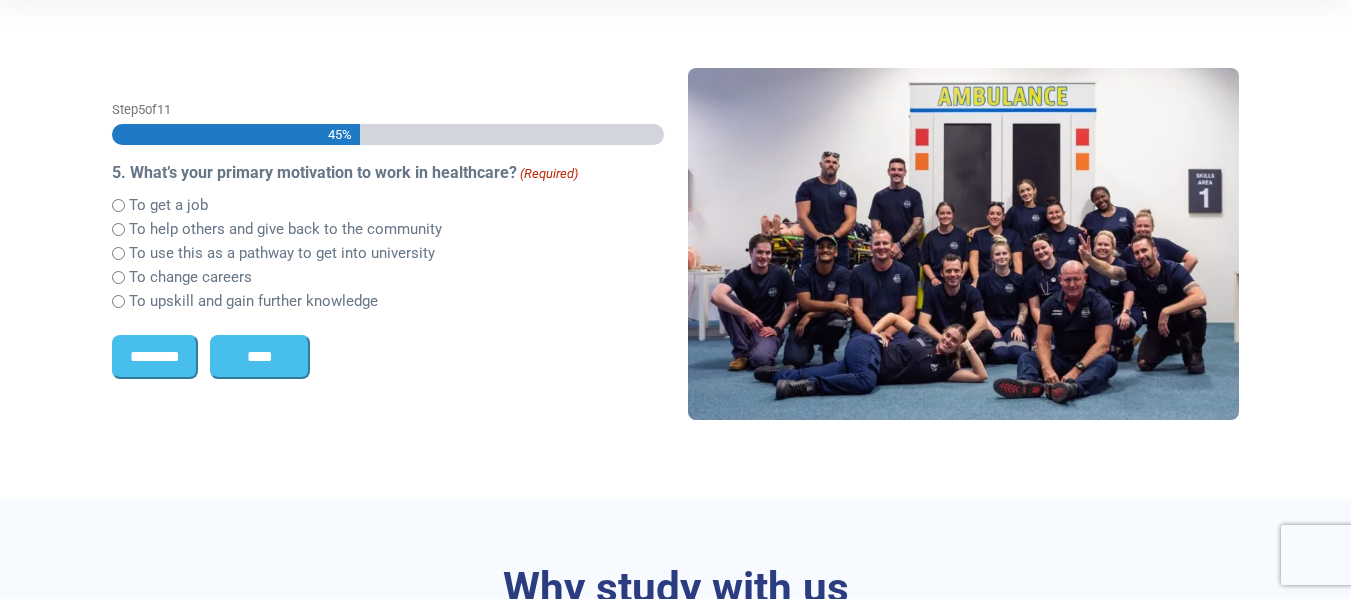 click on "To help others and give back to the community" at bounding box center [285, 229] 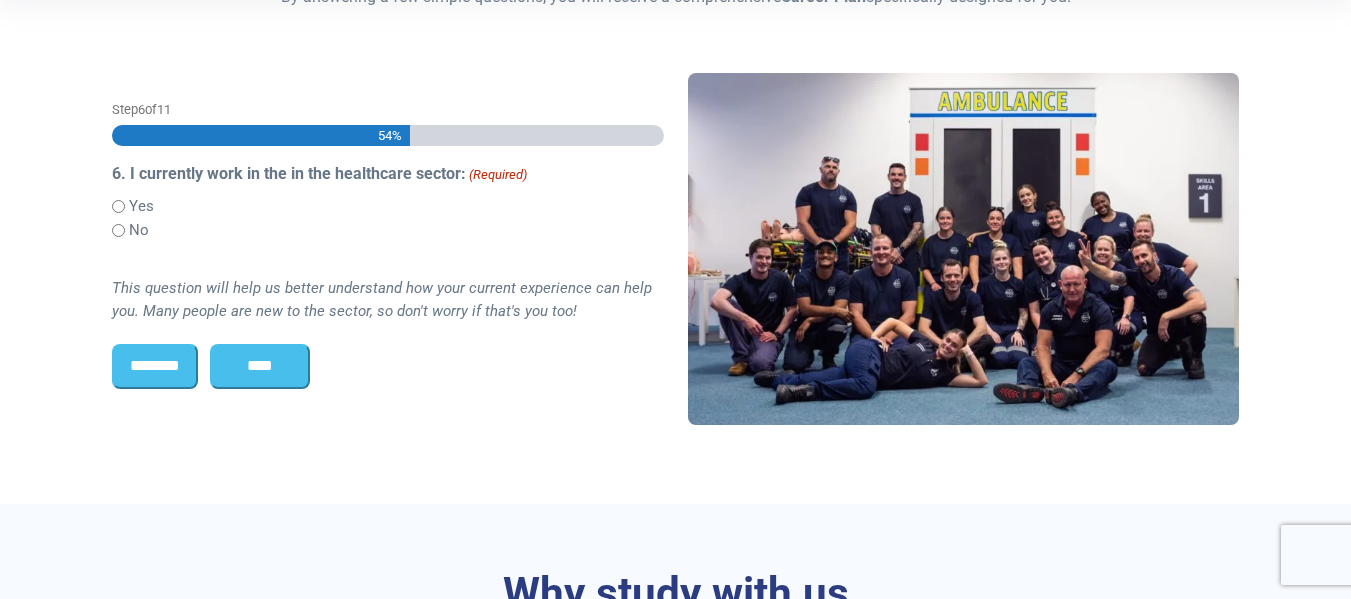 scroll, scrollTop: 0, scrollLeft: 0, axis: both 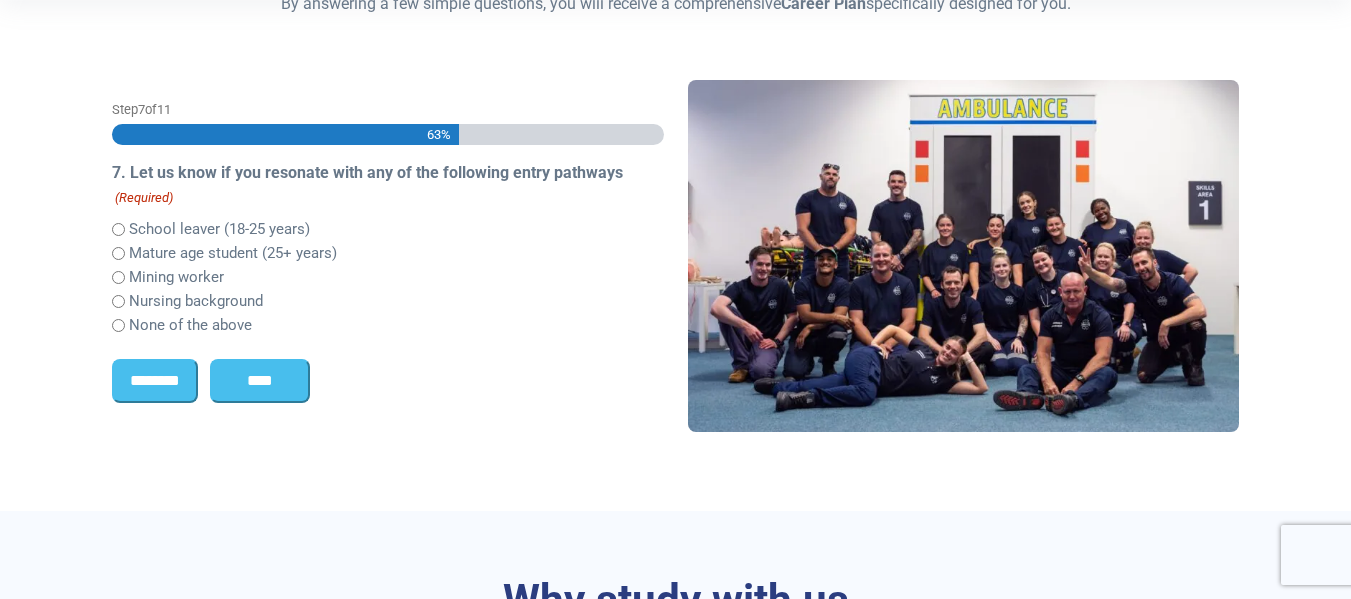 click on "School leaver (18-25 years)" at bounding box center [219, 229] 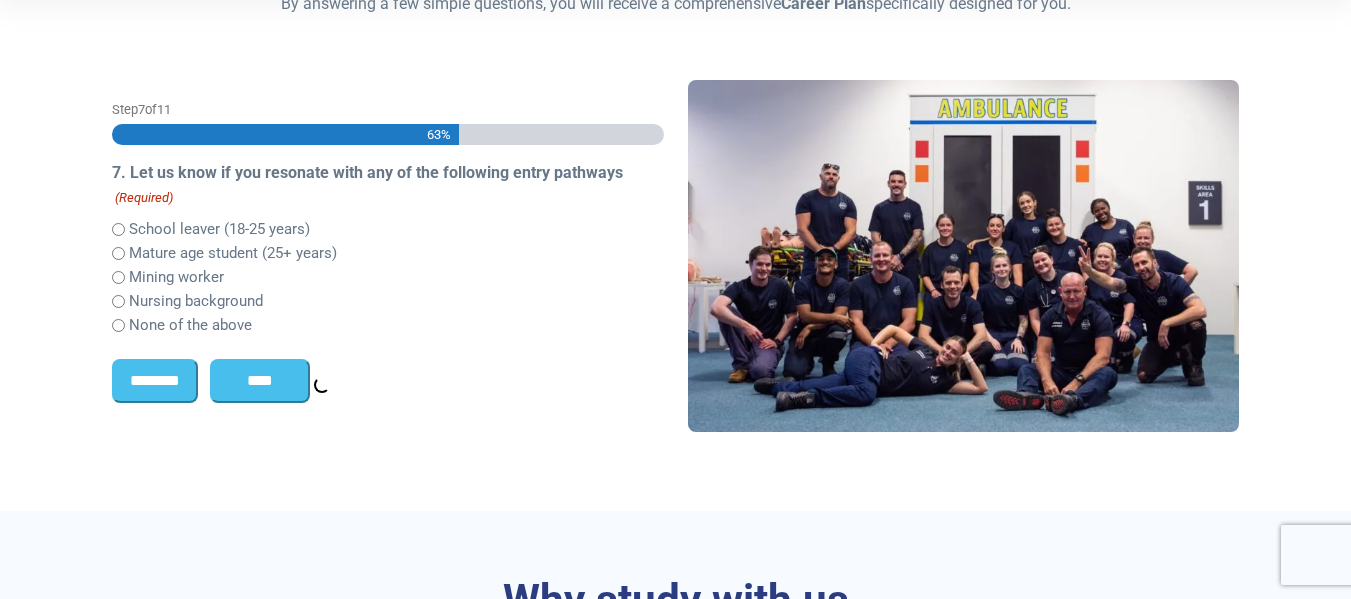 scroll, scrollTop: 501, scrollLeft: 0, axis: vertical 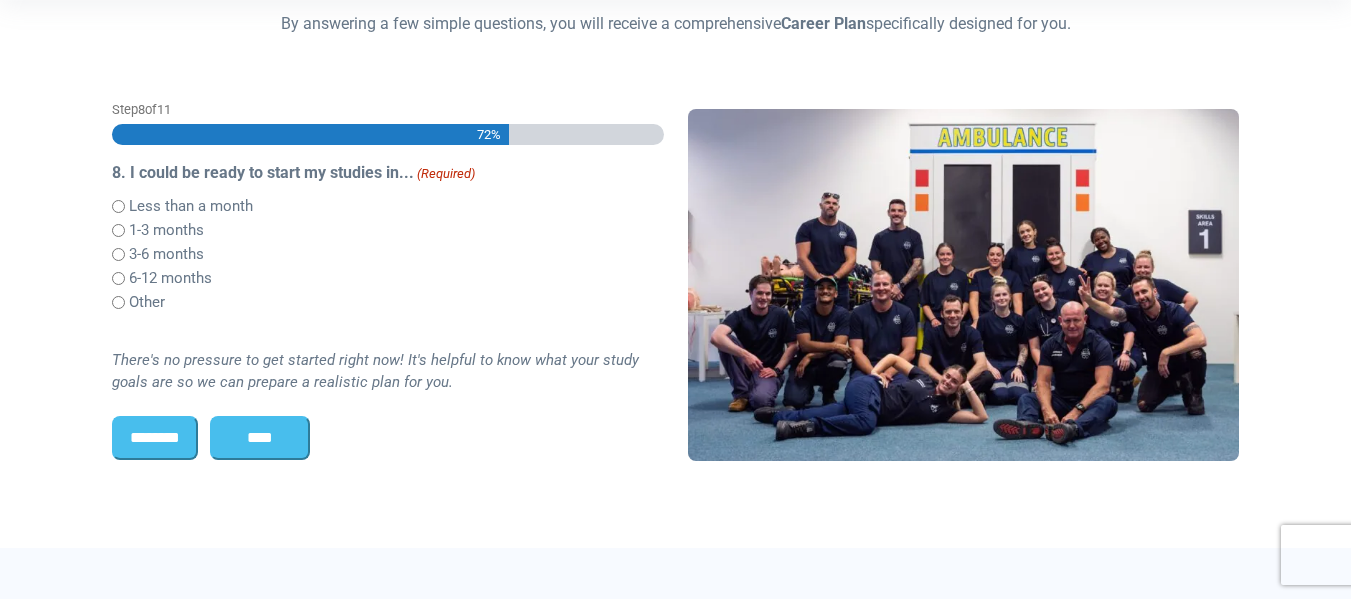 click on "3-6 months" at bounding box center [166, 254] 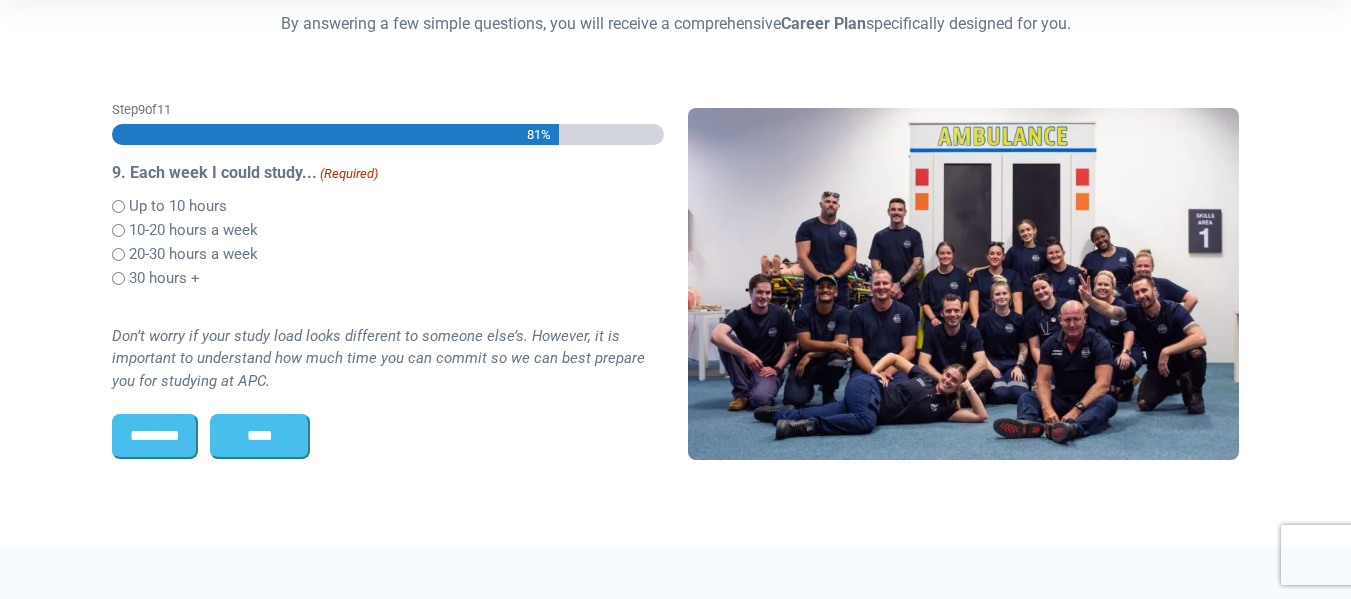 scroll, scrollTop: 0, scrollLeft: 0, axis: both 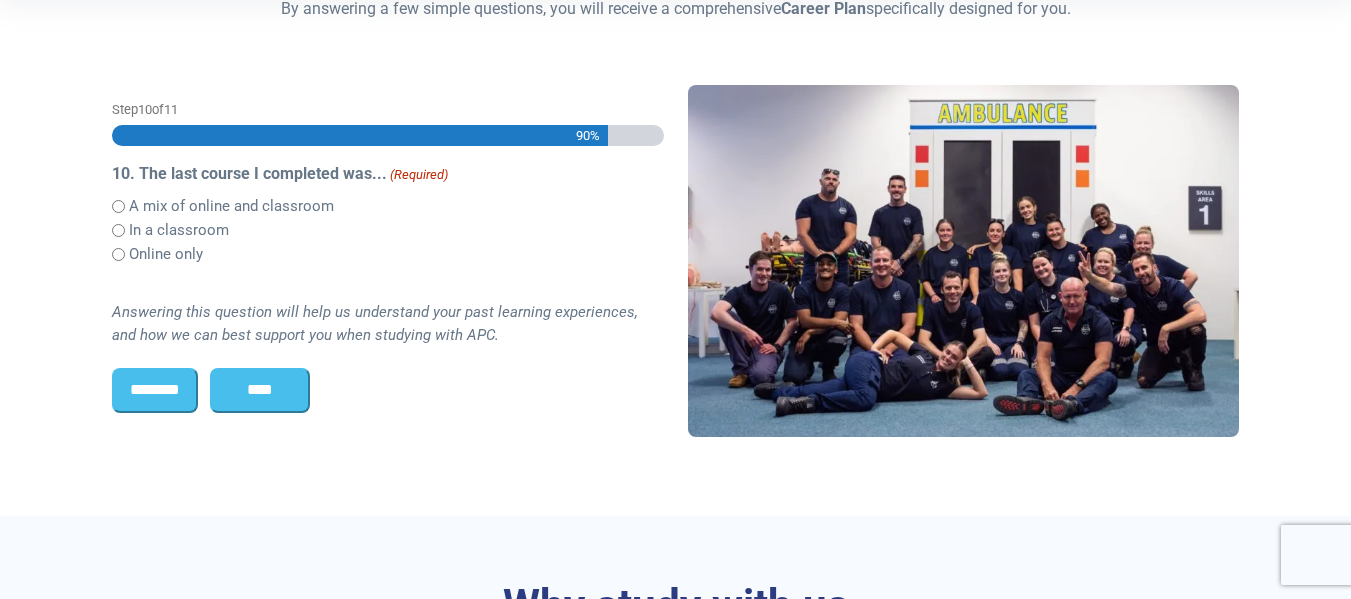 click on "A mix of online and classroom" at bounding box center [231, 206] 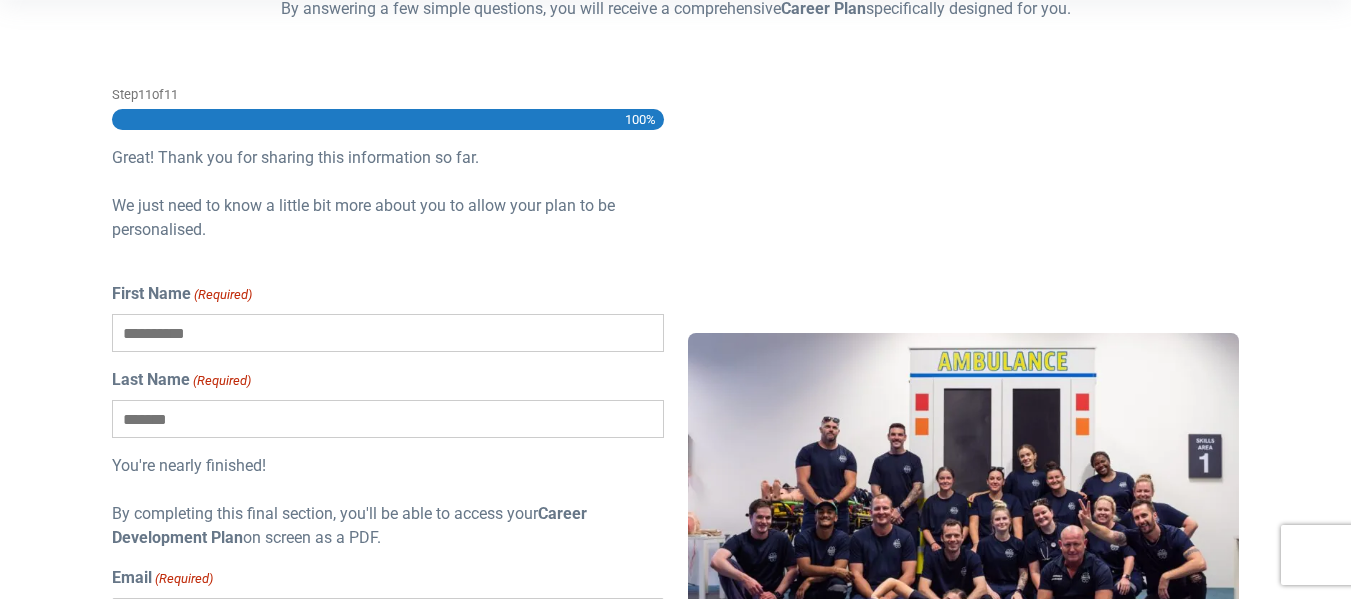 scroll, scrollTop: 501, scrollLeft: 0, axis: vertical 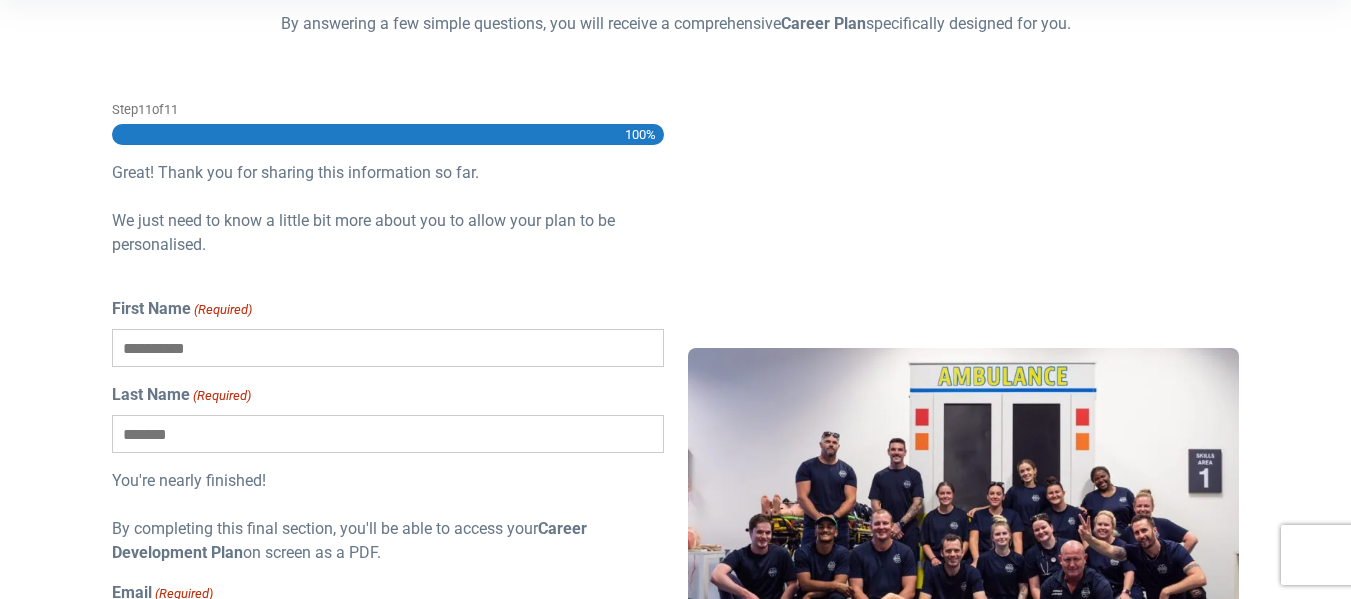 click on "First Name (Required)" at bounding box center (388, 348) 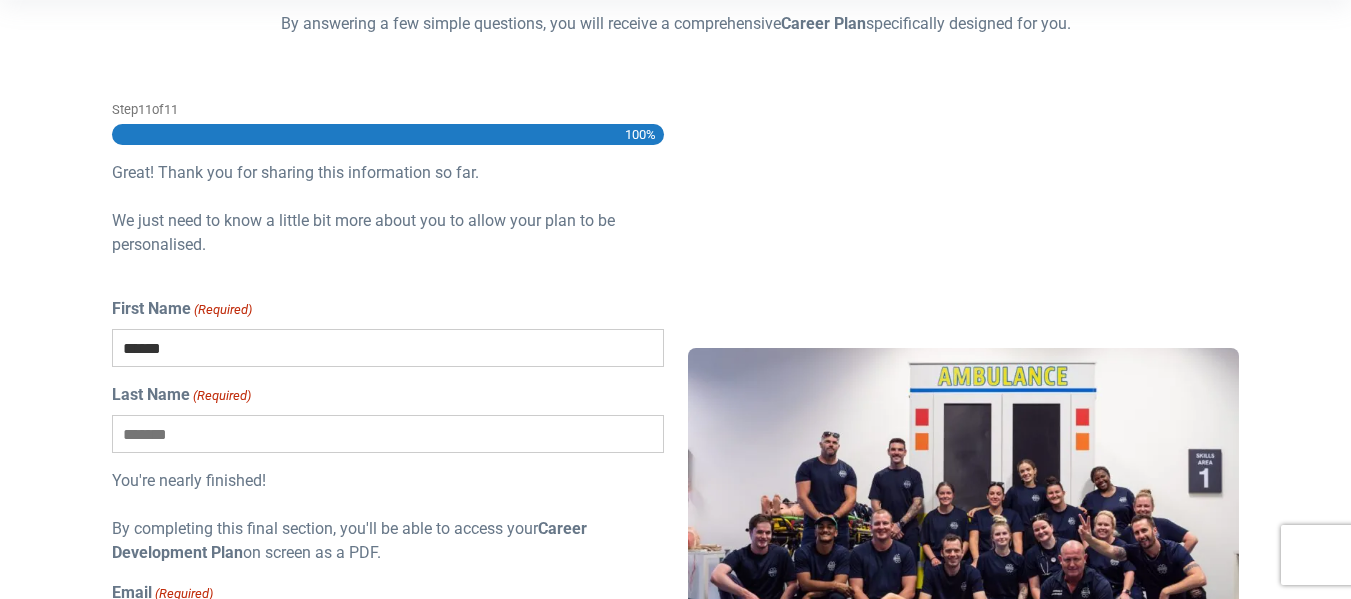type on "*****" 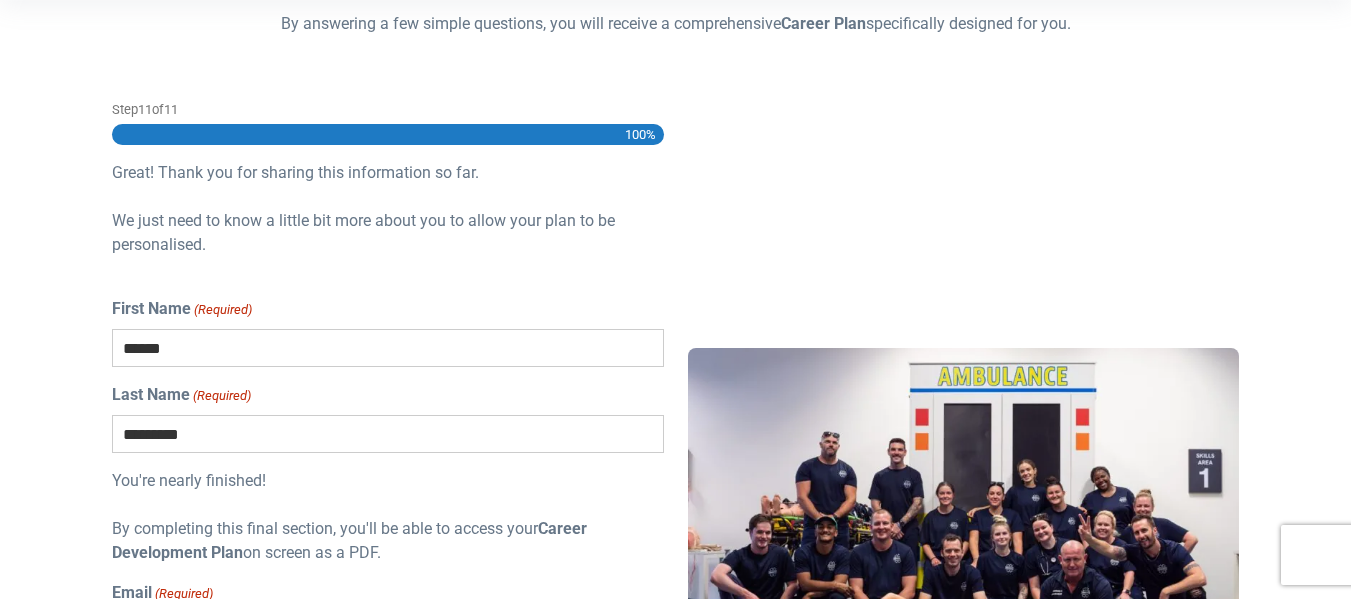 type on "*********" 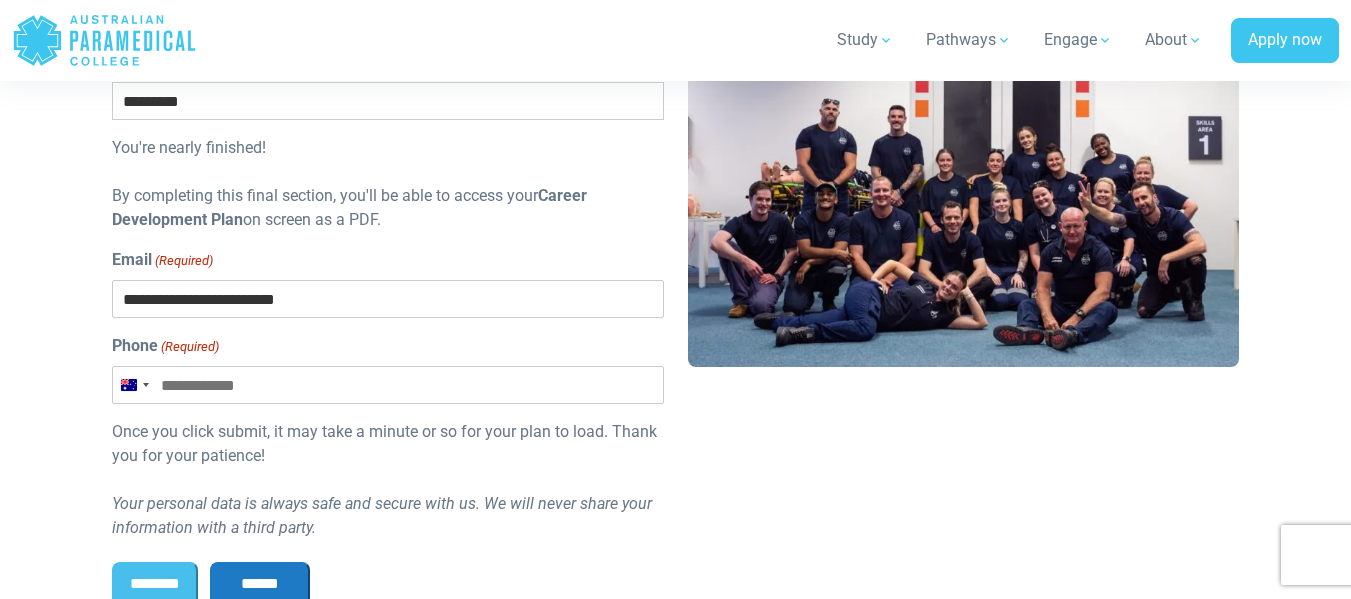 type on "**********" 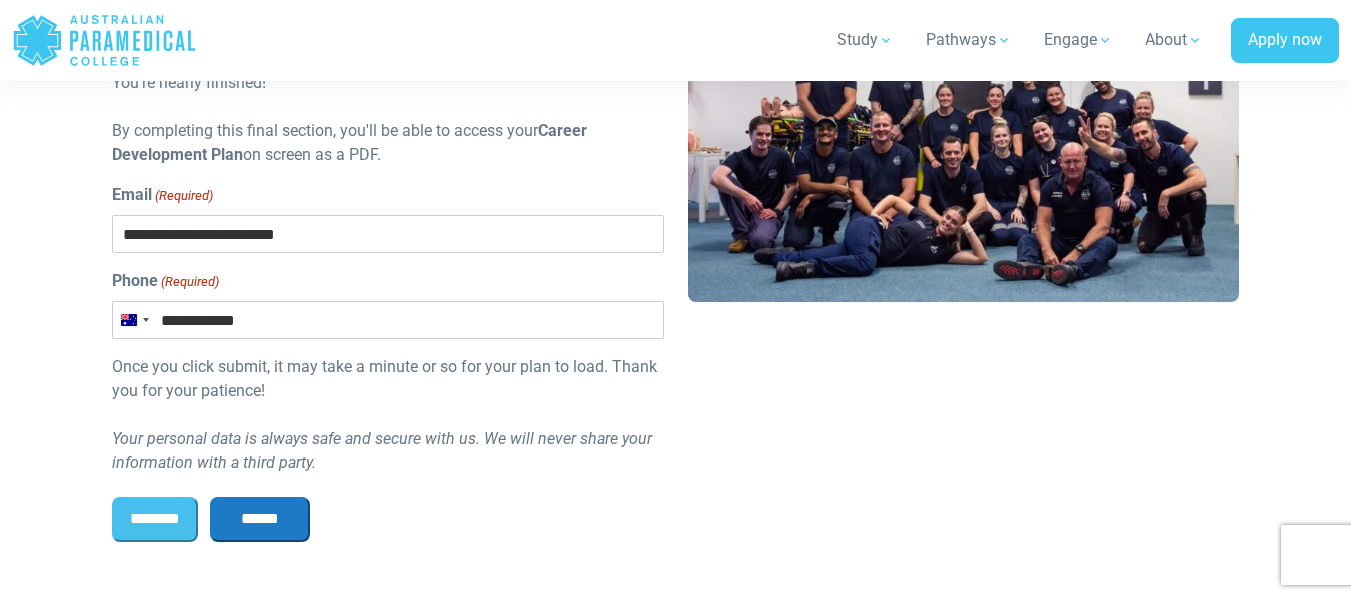scroll, scrollTop: 934, scrollLeft: 0, axis: vertical 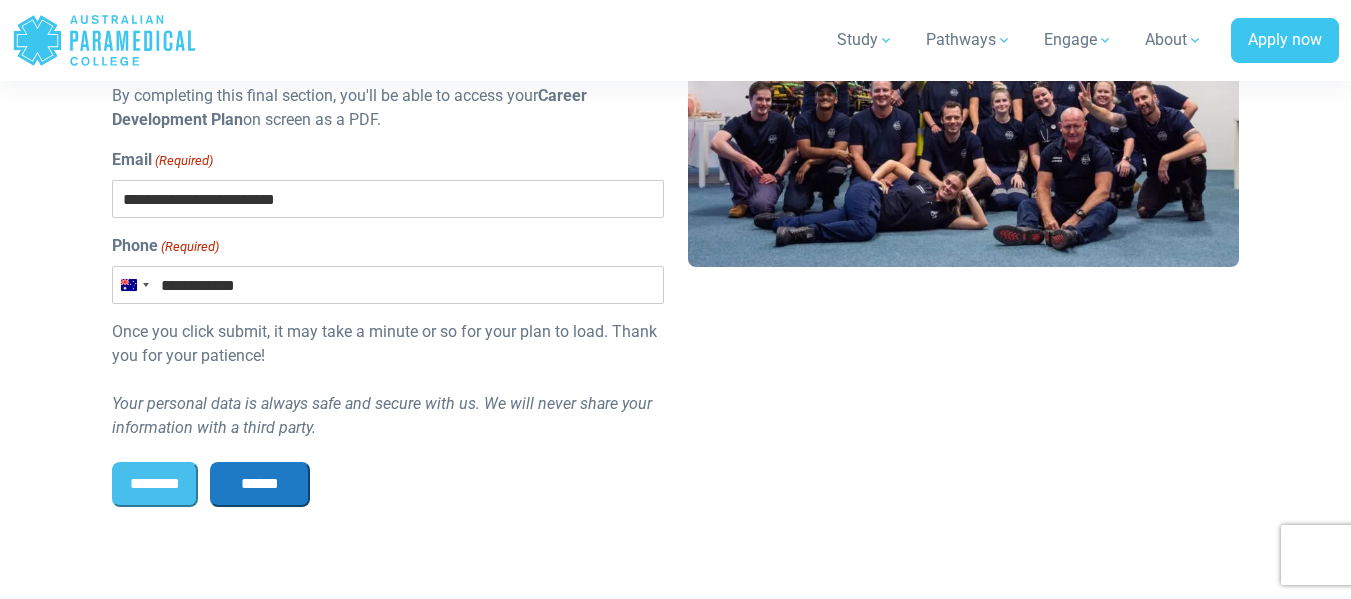 type on "**********" 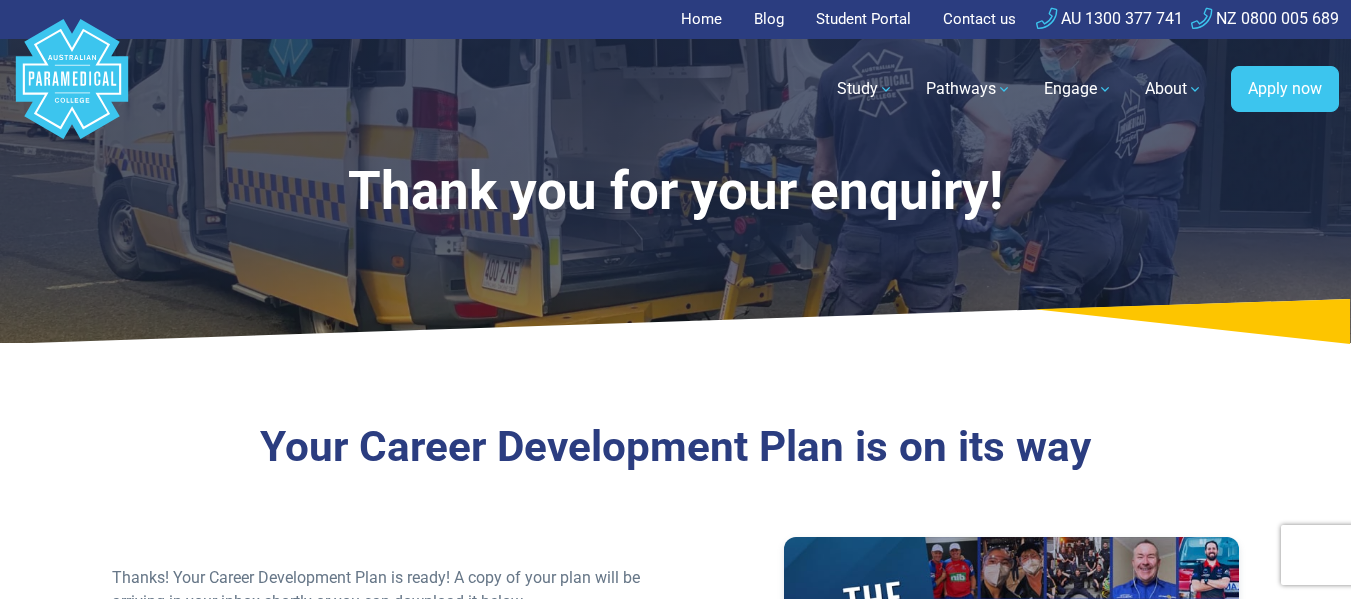 scroll, scrollTop: 0, scrollLeft: 0, axis: both 